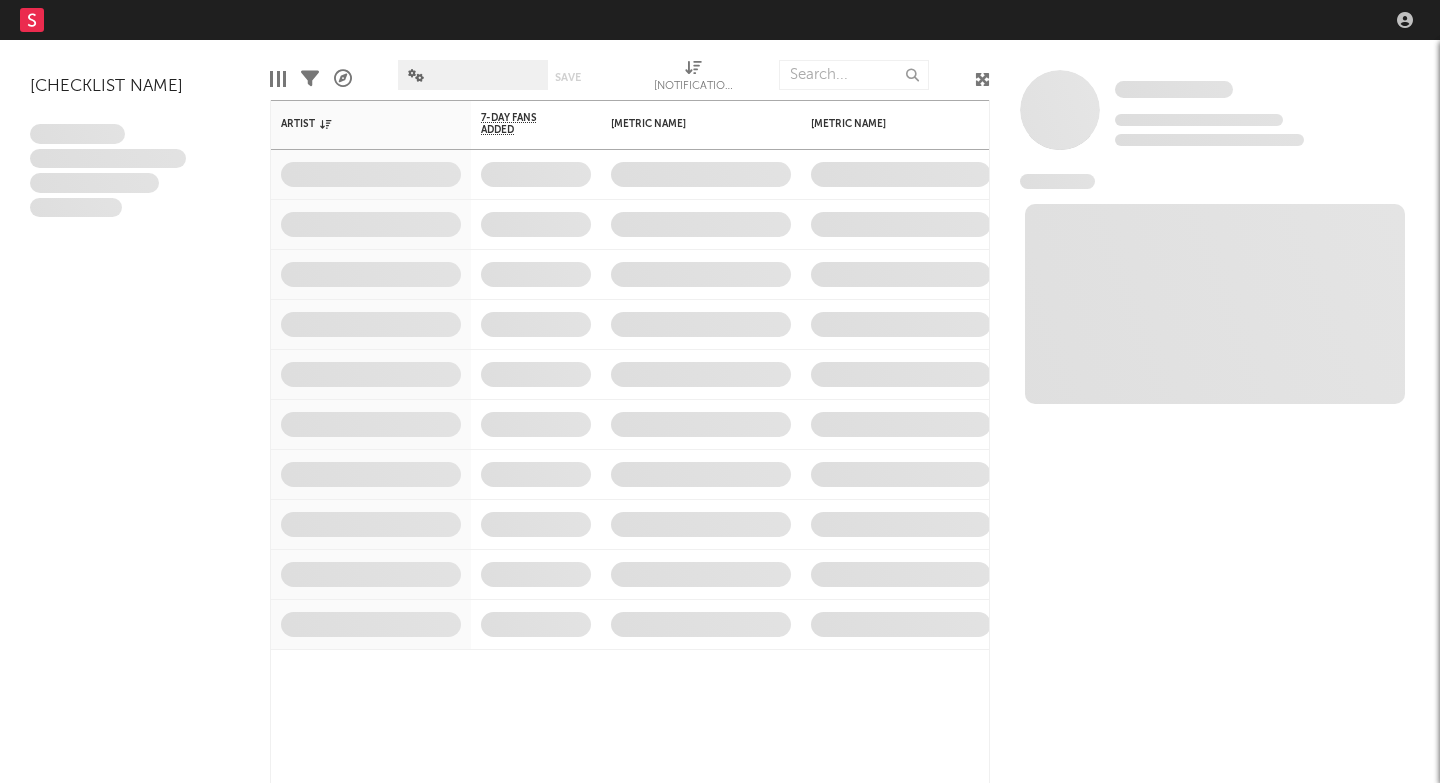 scroll, scrollTop: 0, scrollLeft: 0, axis: both 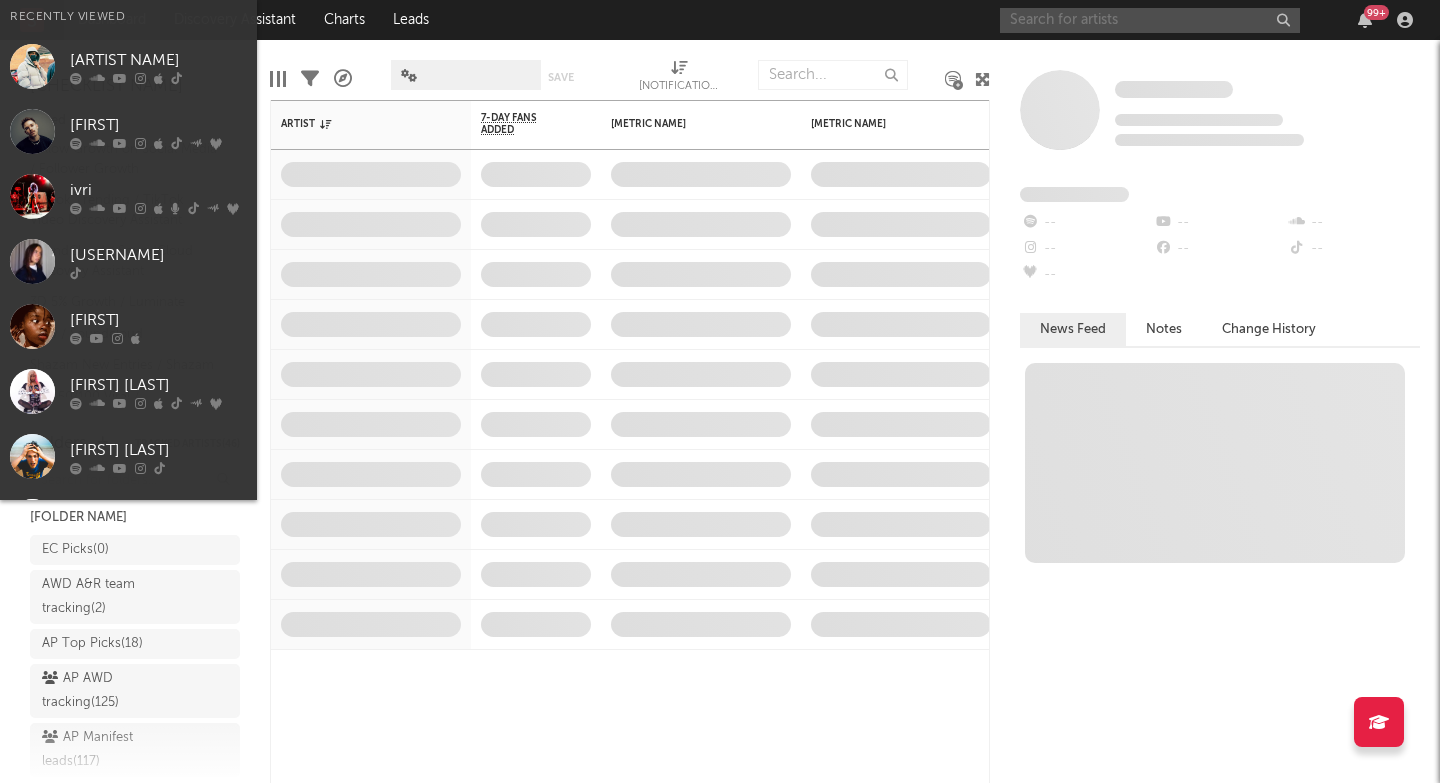 click at bounding box center (1150, 20) 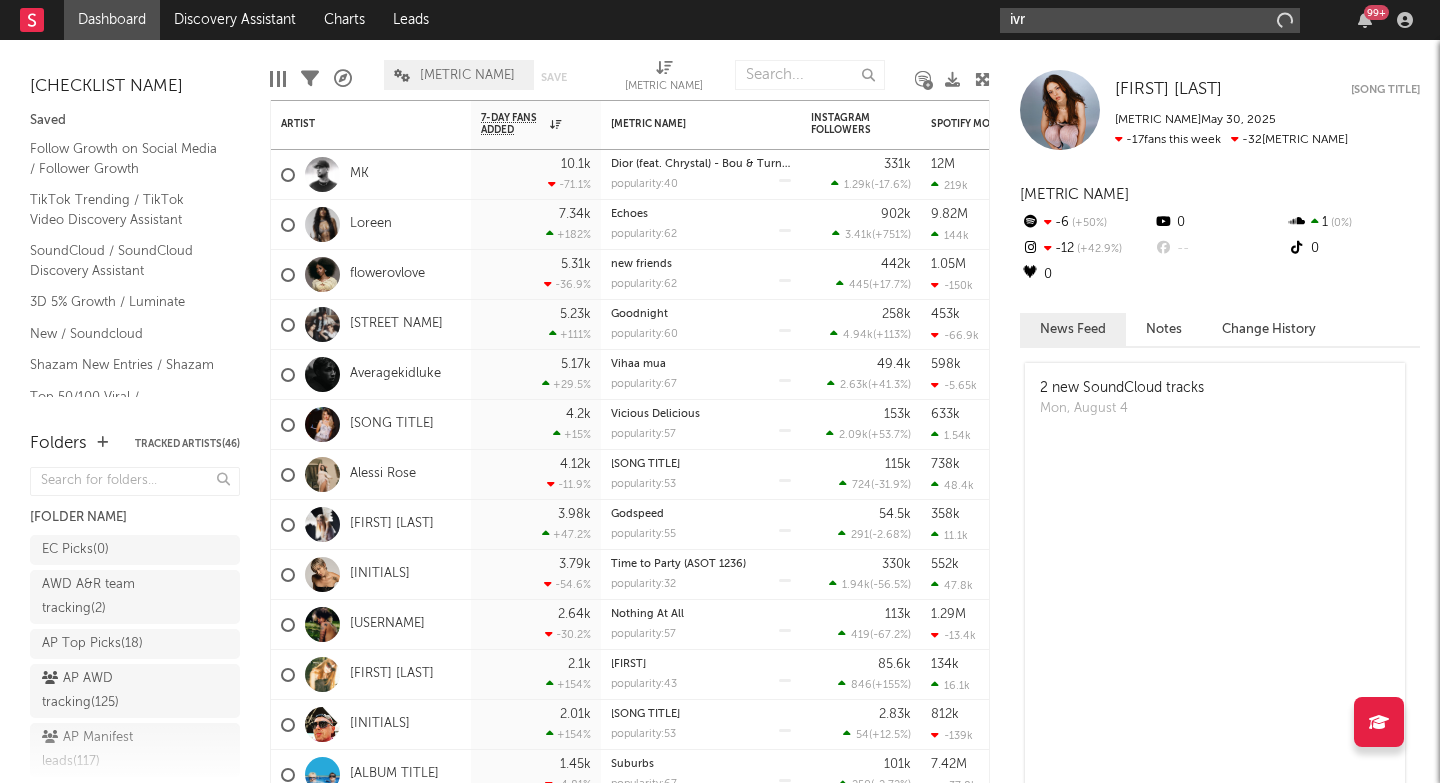 type on "ivri" 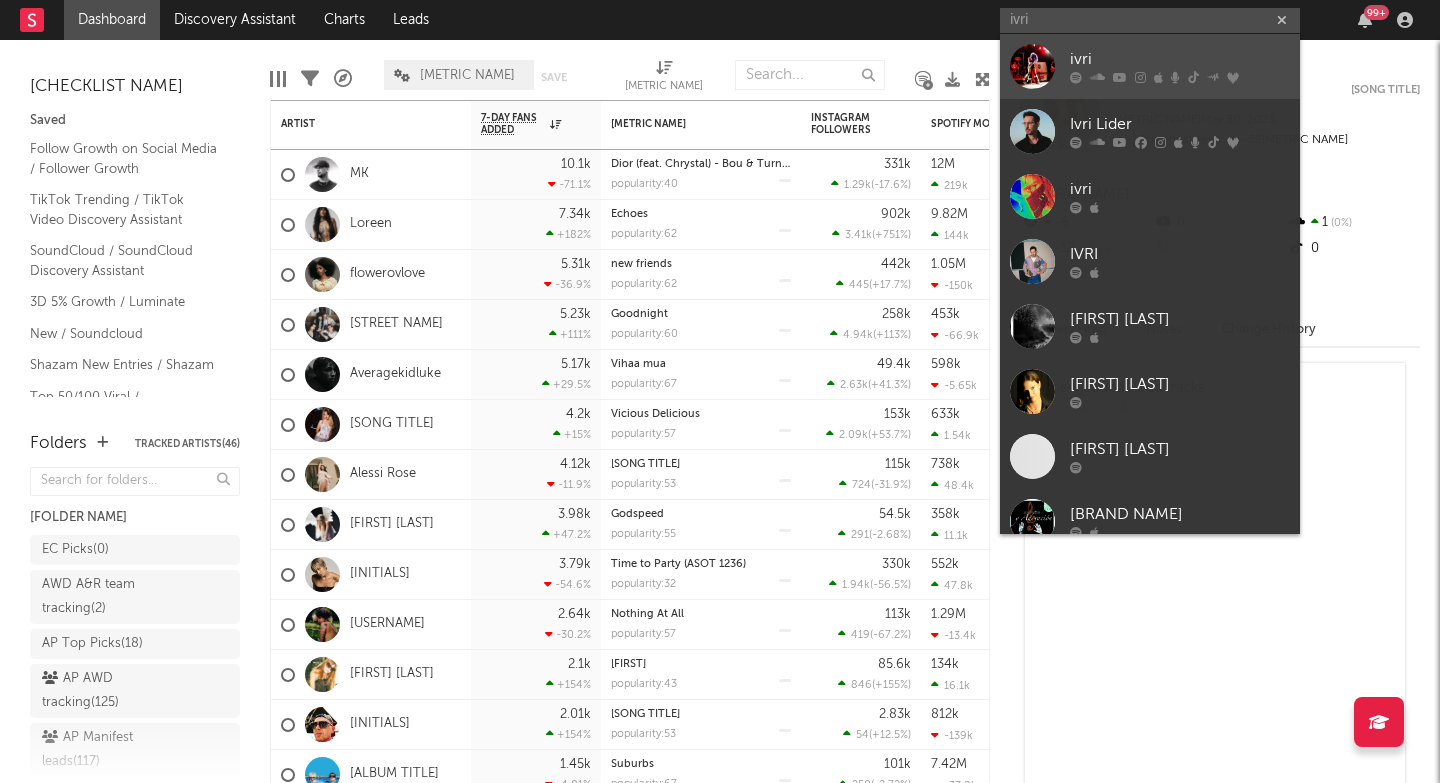 click on "ivri" at bounding box center [1180, 60] 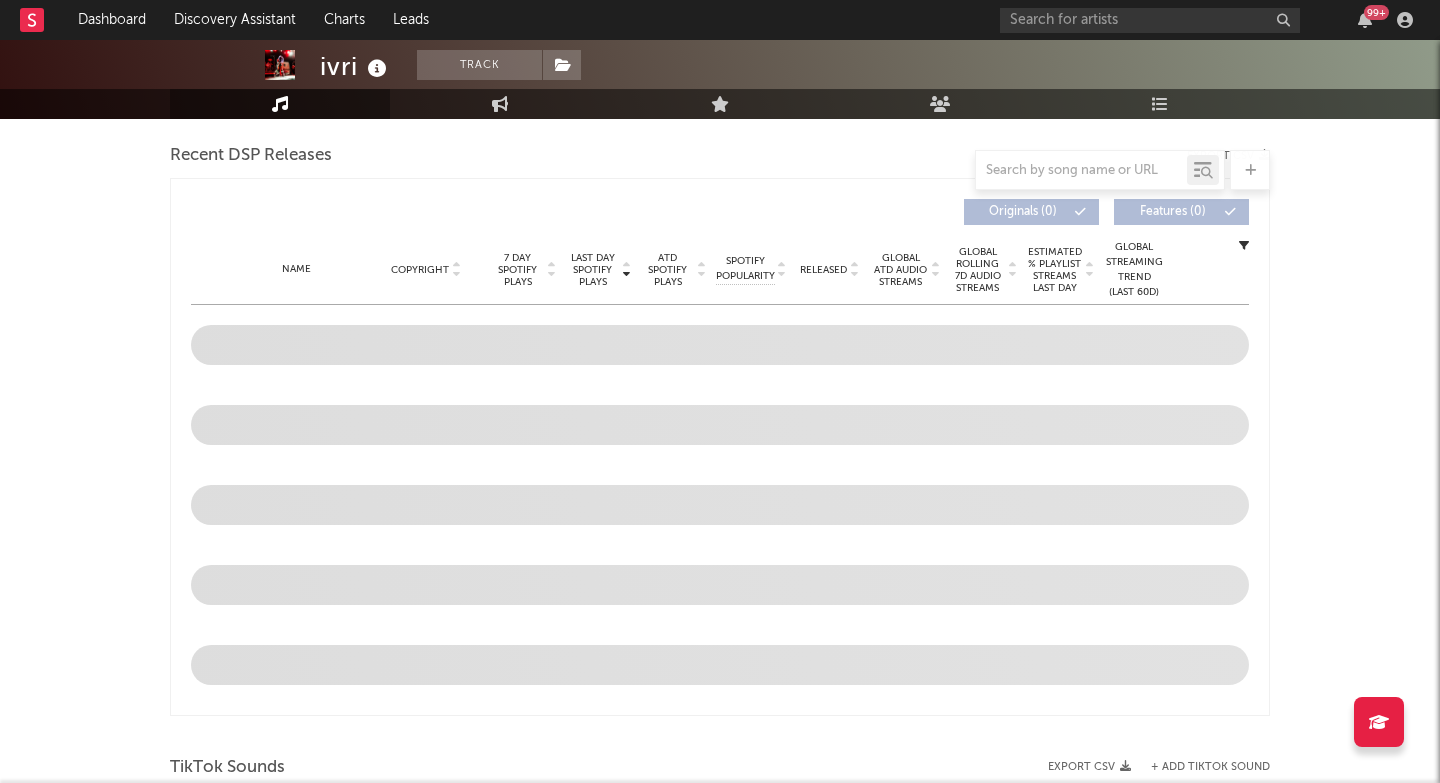 select on "6m" 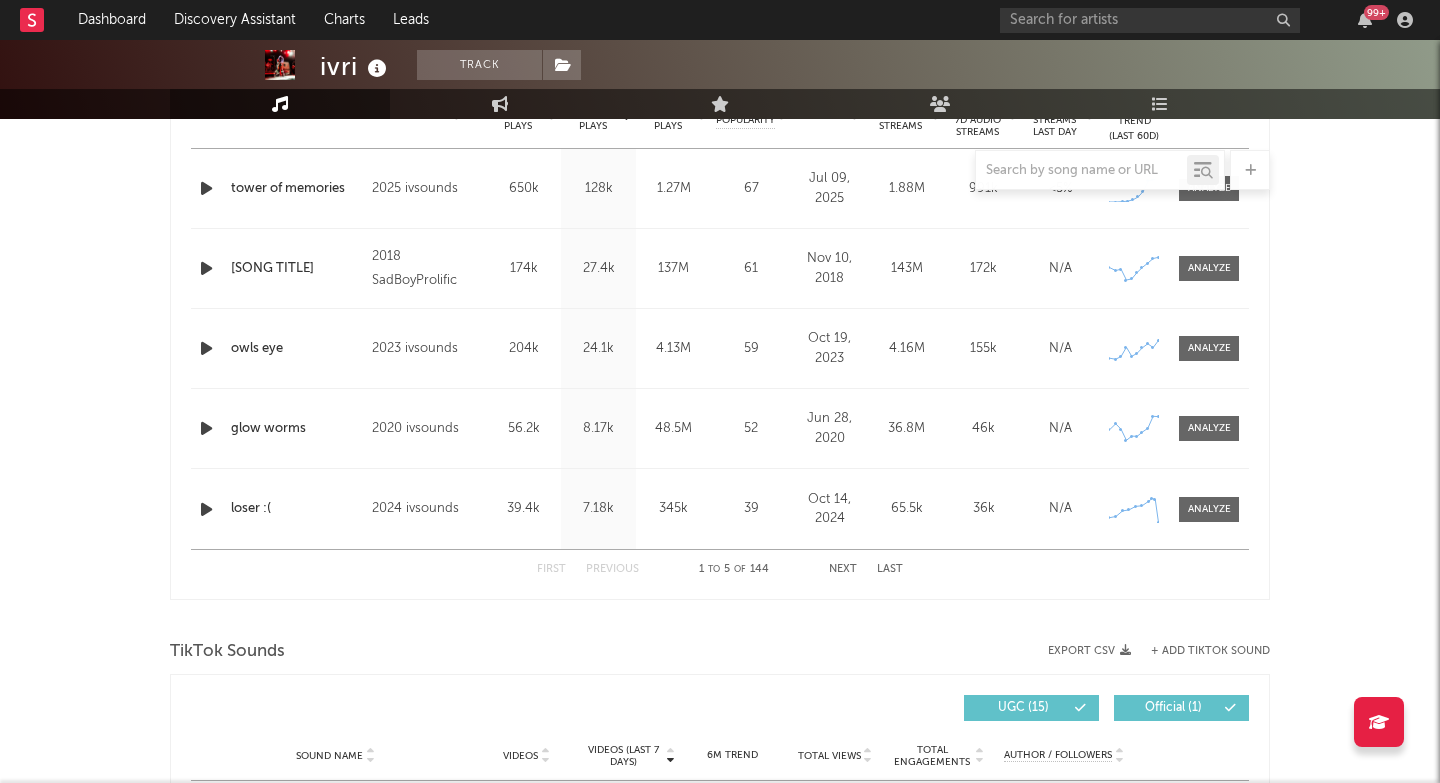 scroll, scrollTop: 814, scrollLeft: 0, axis: vertical 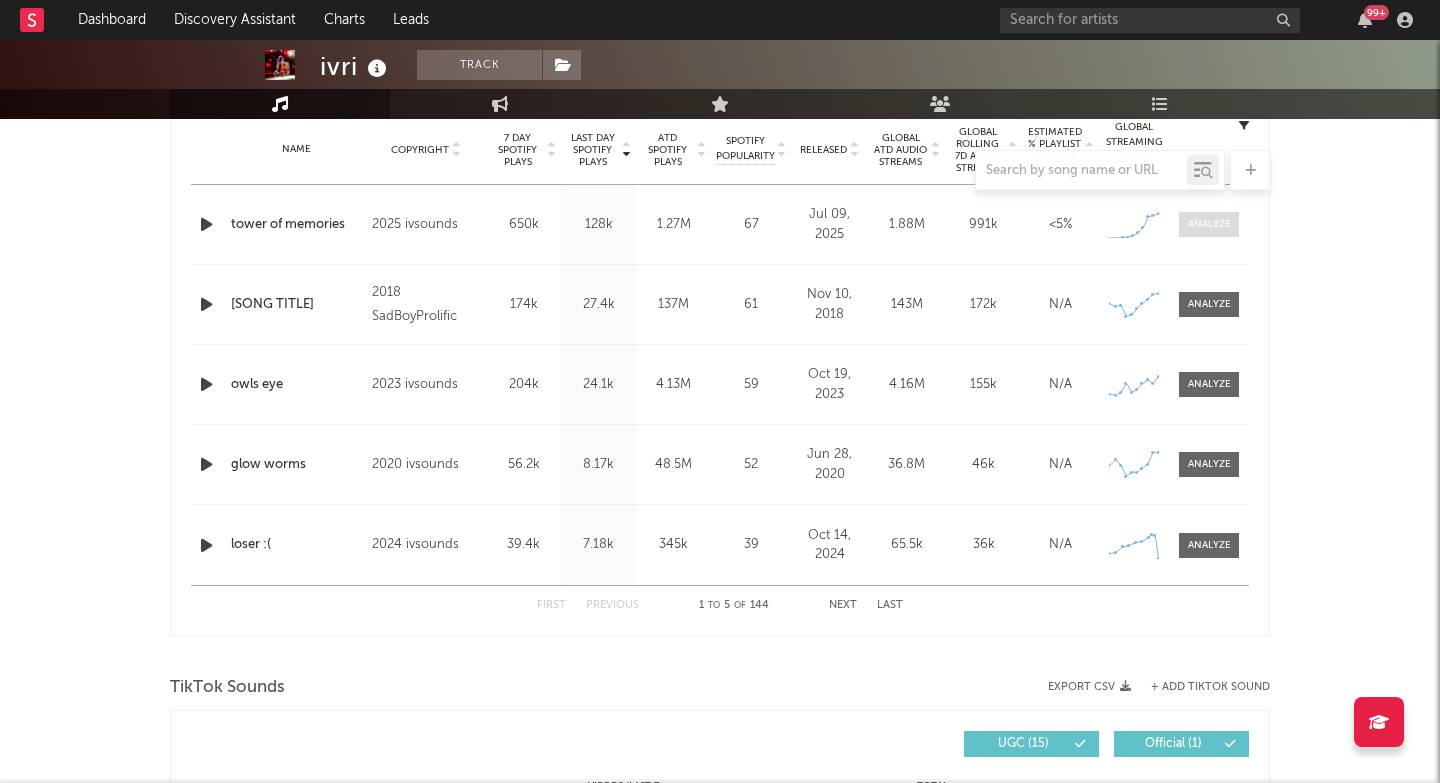 click at bounding box center [1209, 224] 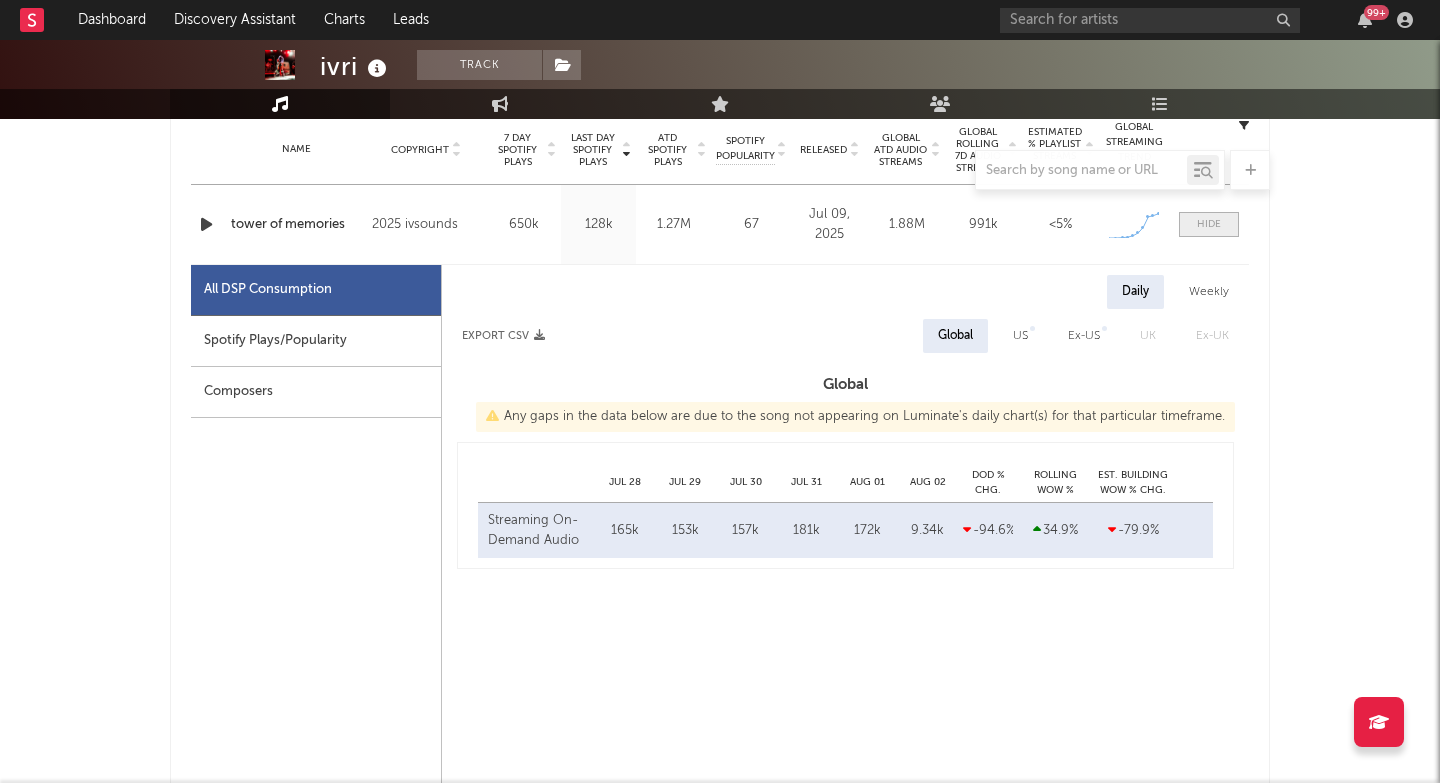 select on "1w" 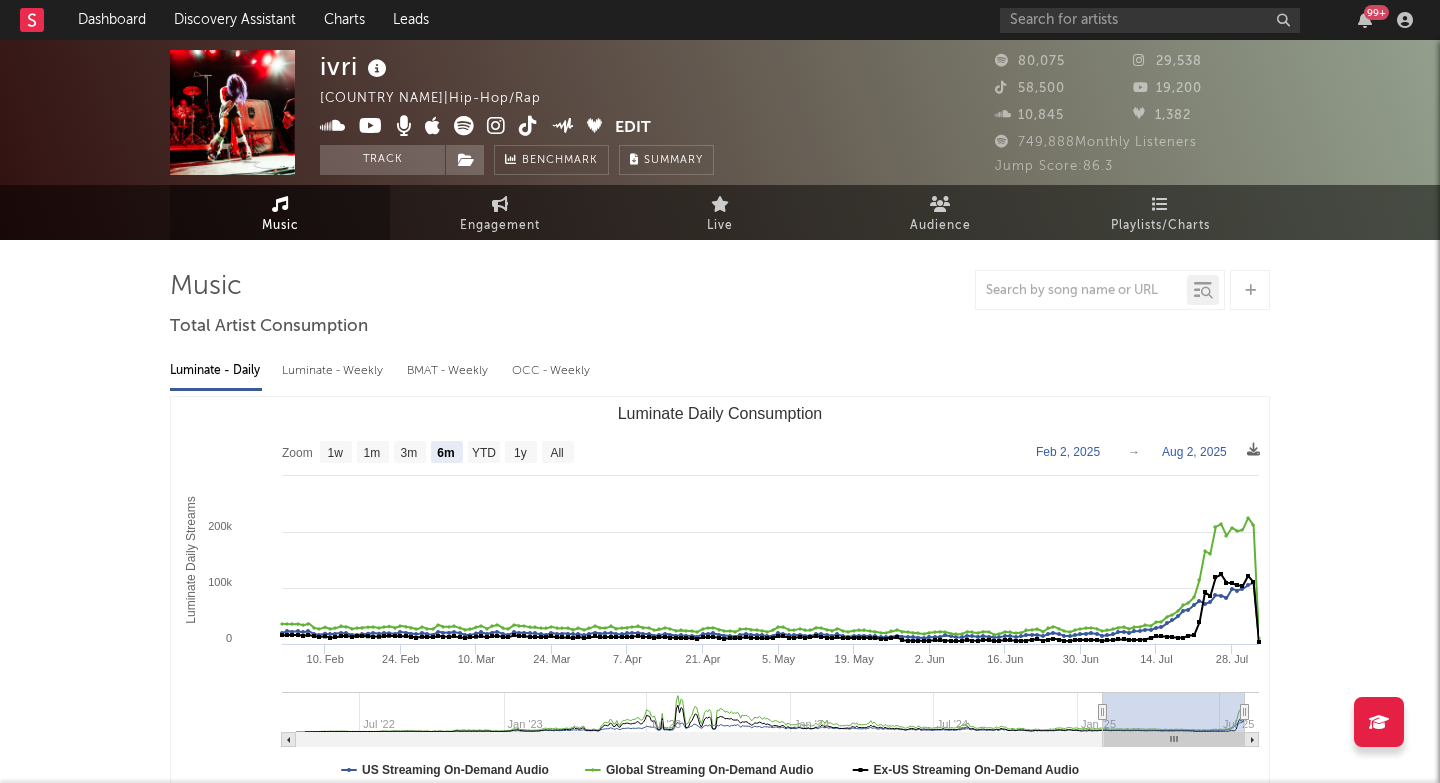 scroll, scrollTop: 0, scrollLeft: 0, axis: both 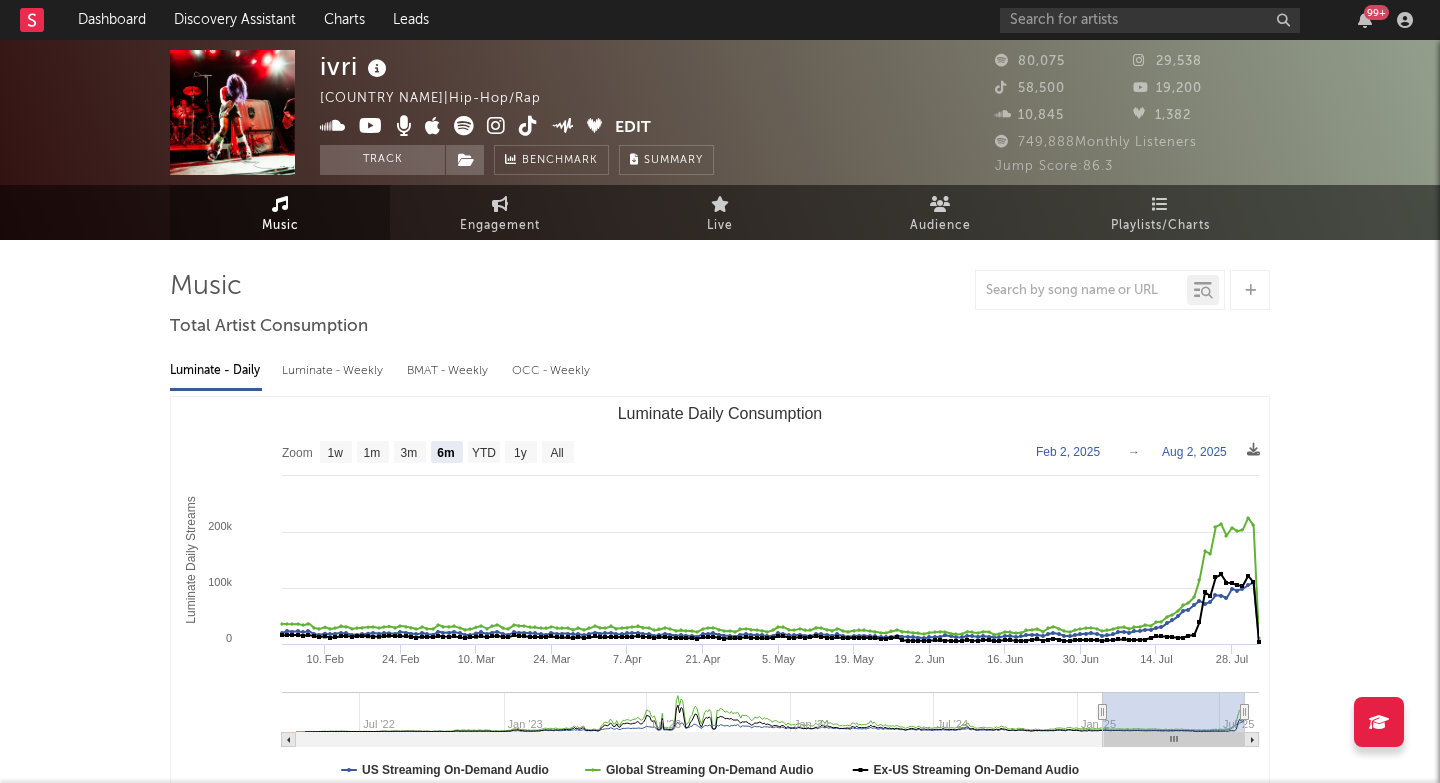 click at bounding box center (496, 126) 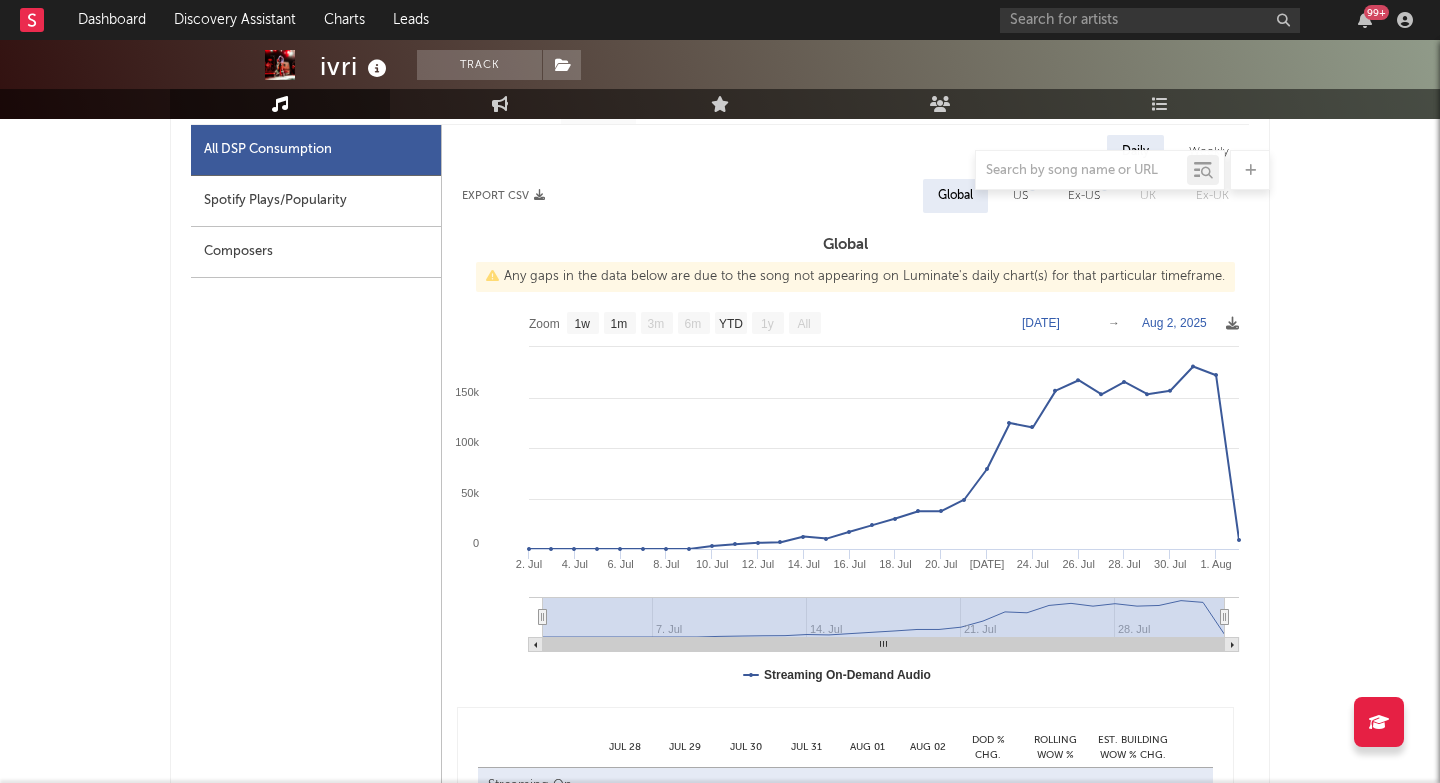 scroll, scrollTop: 965, scrollLeft: 0, axis: vertical 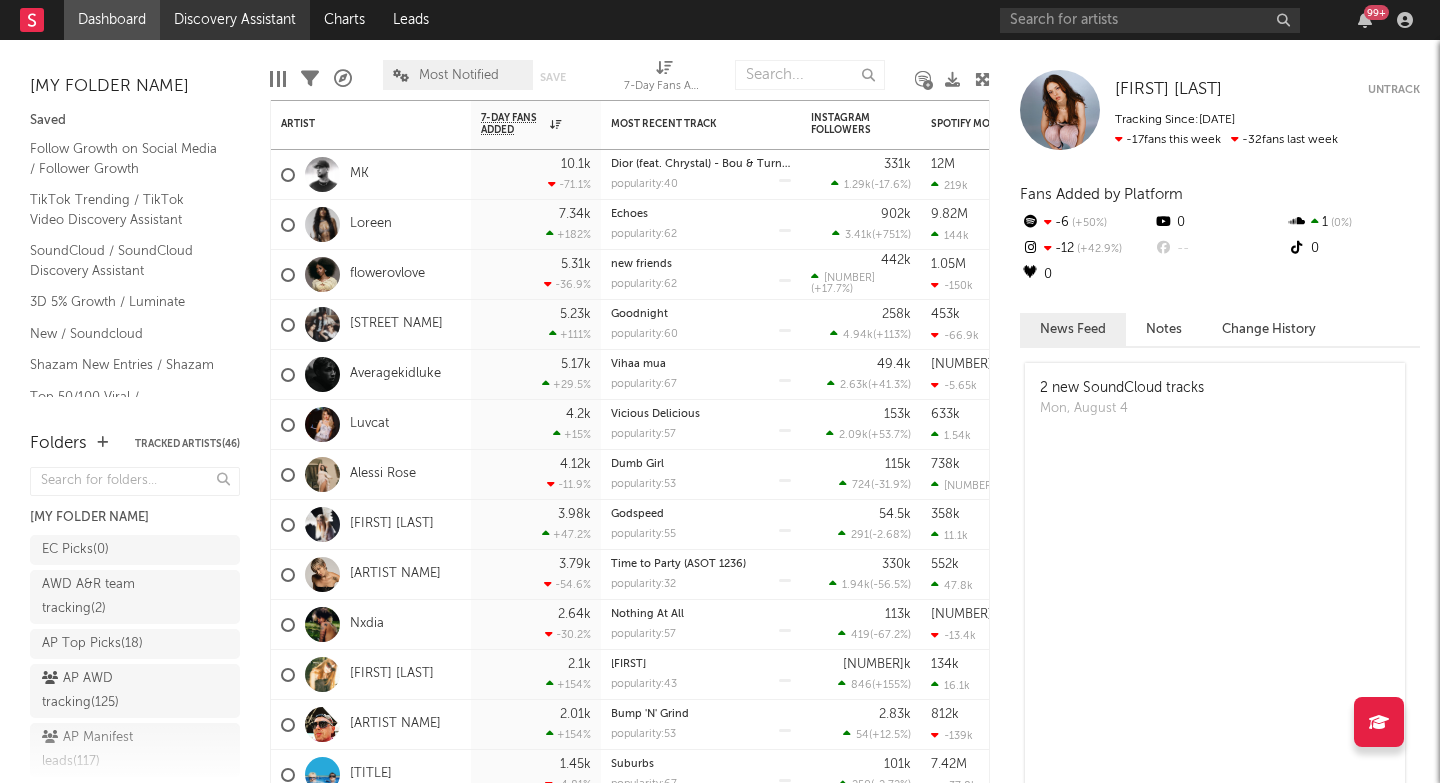 click on "Discovery Assistant" at bounding box center [235, 20] 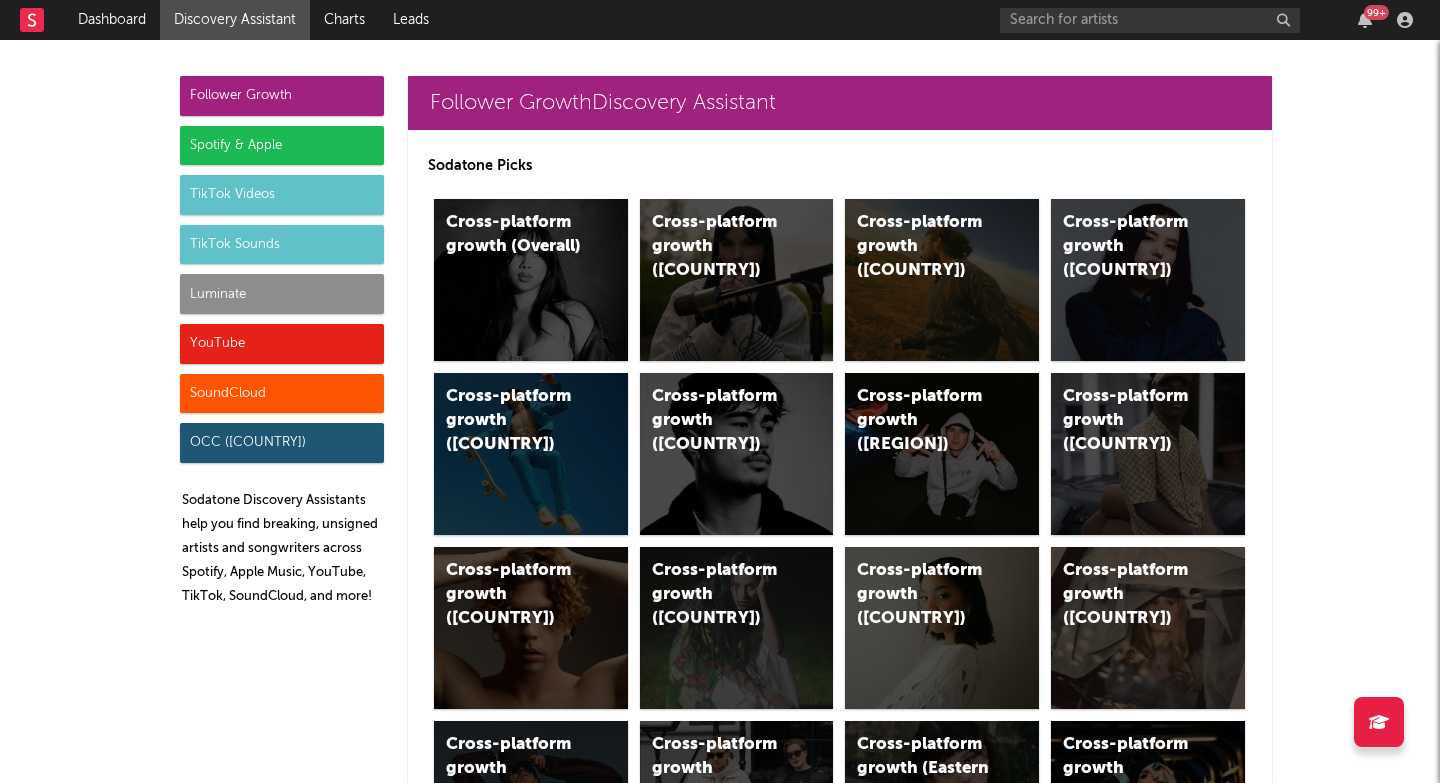 click on "Spotify & Apple" at bounding box center [282, 146] 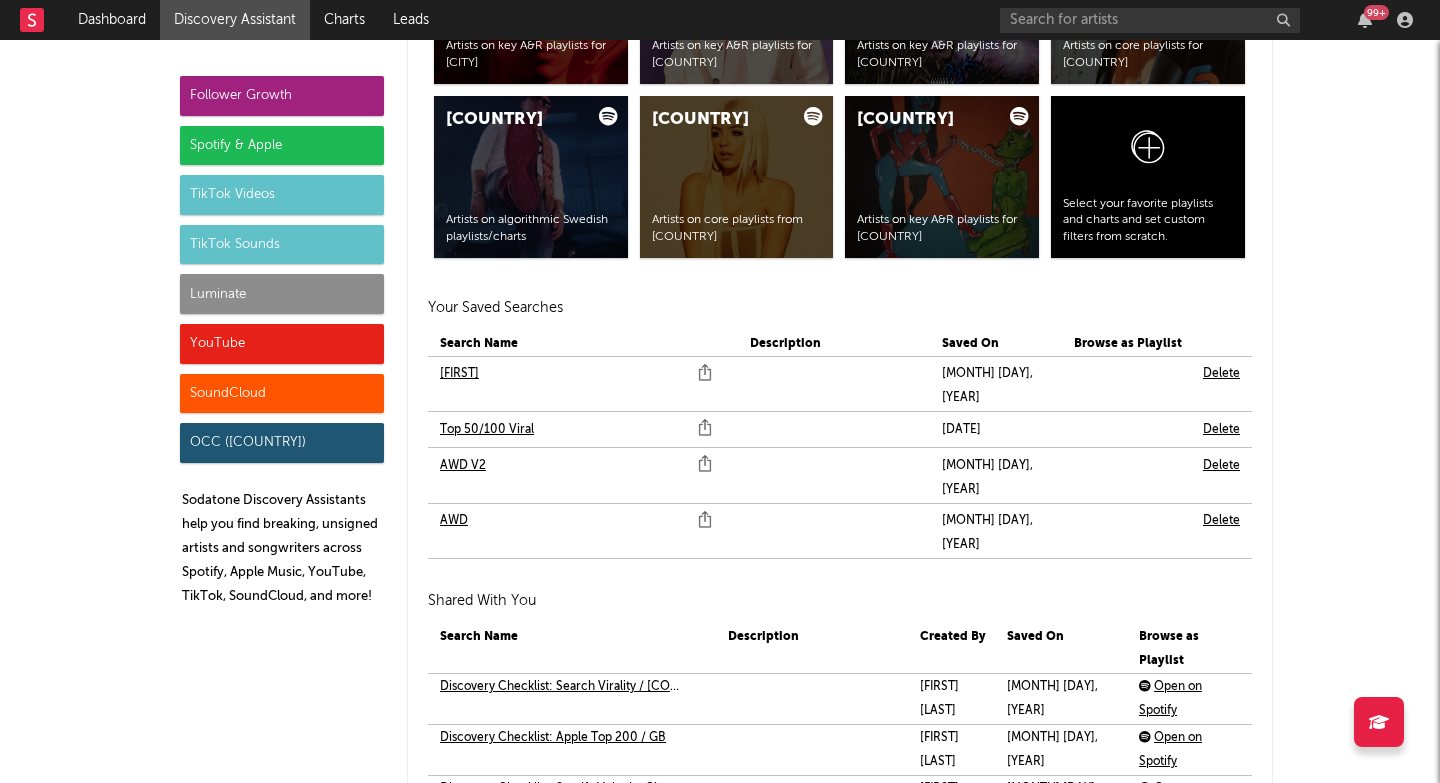 scroll, scrollTop: 4441, scrollLeft: 0, axis: vertical 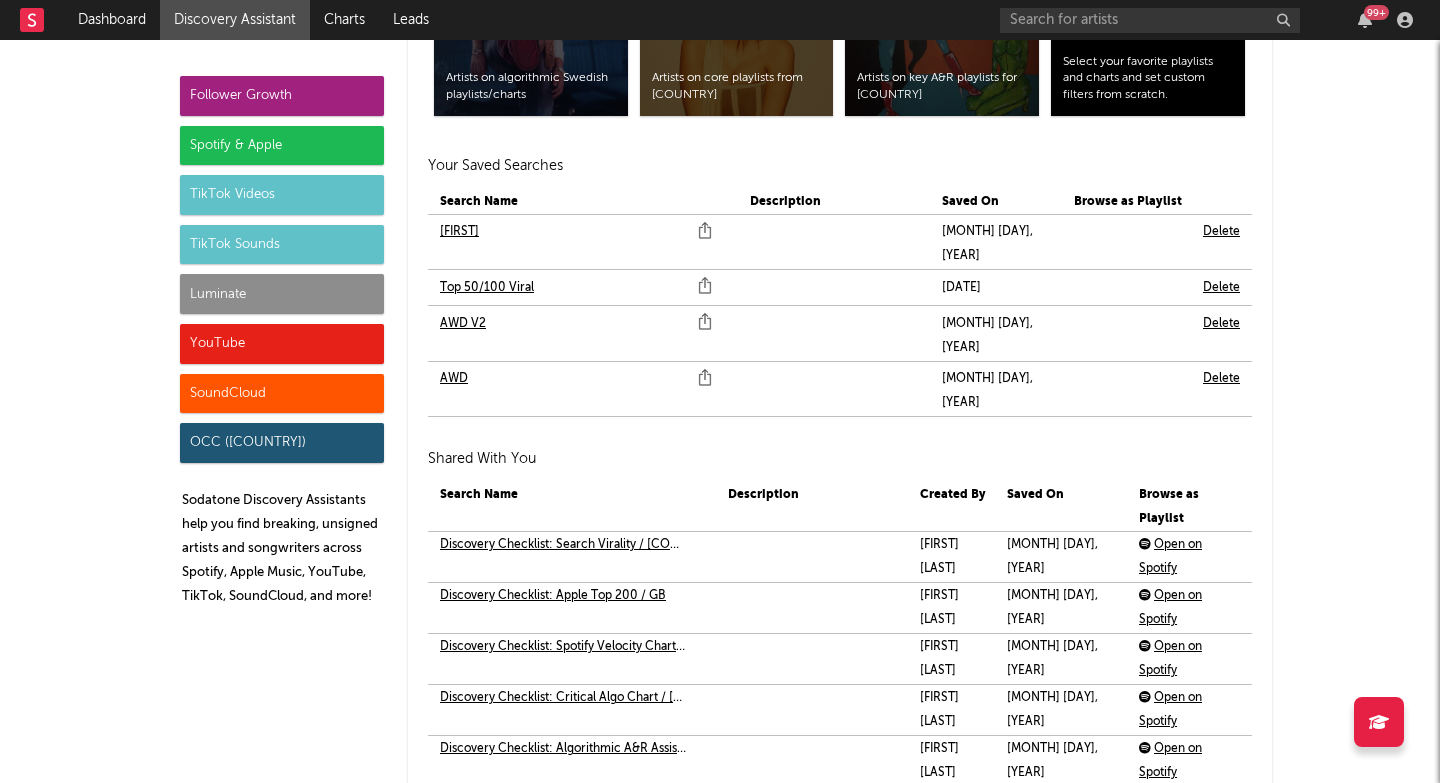 click on "AWD" at bounding box center [454, 379] 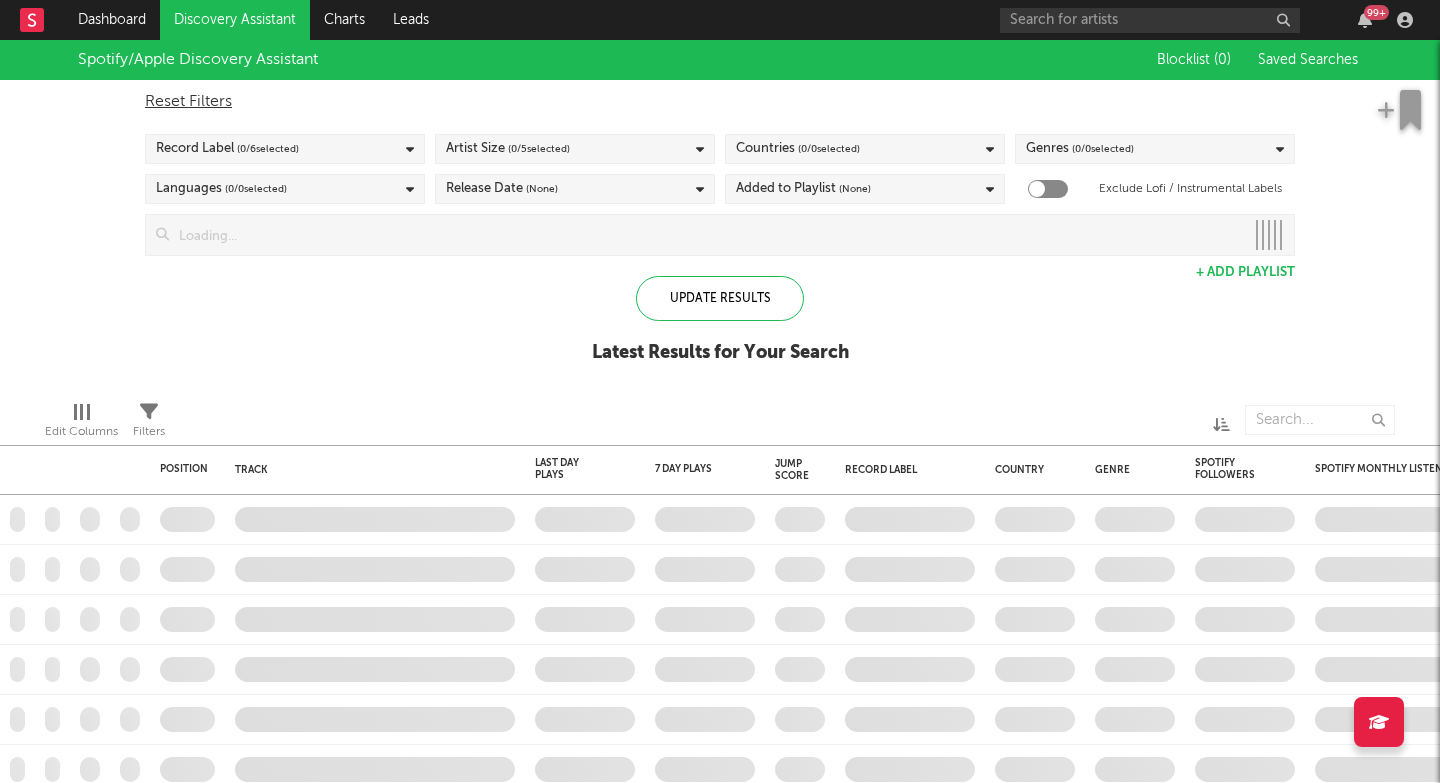 click on "Genres ( 0 / 0  selected)" at bounding box center [1080, 149] 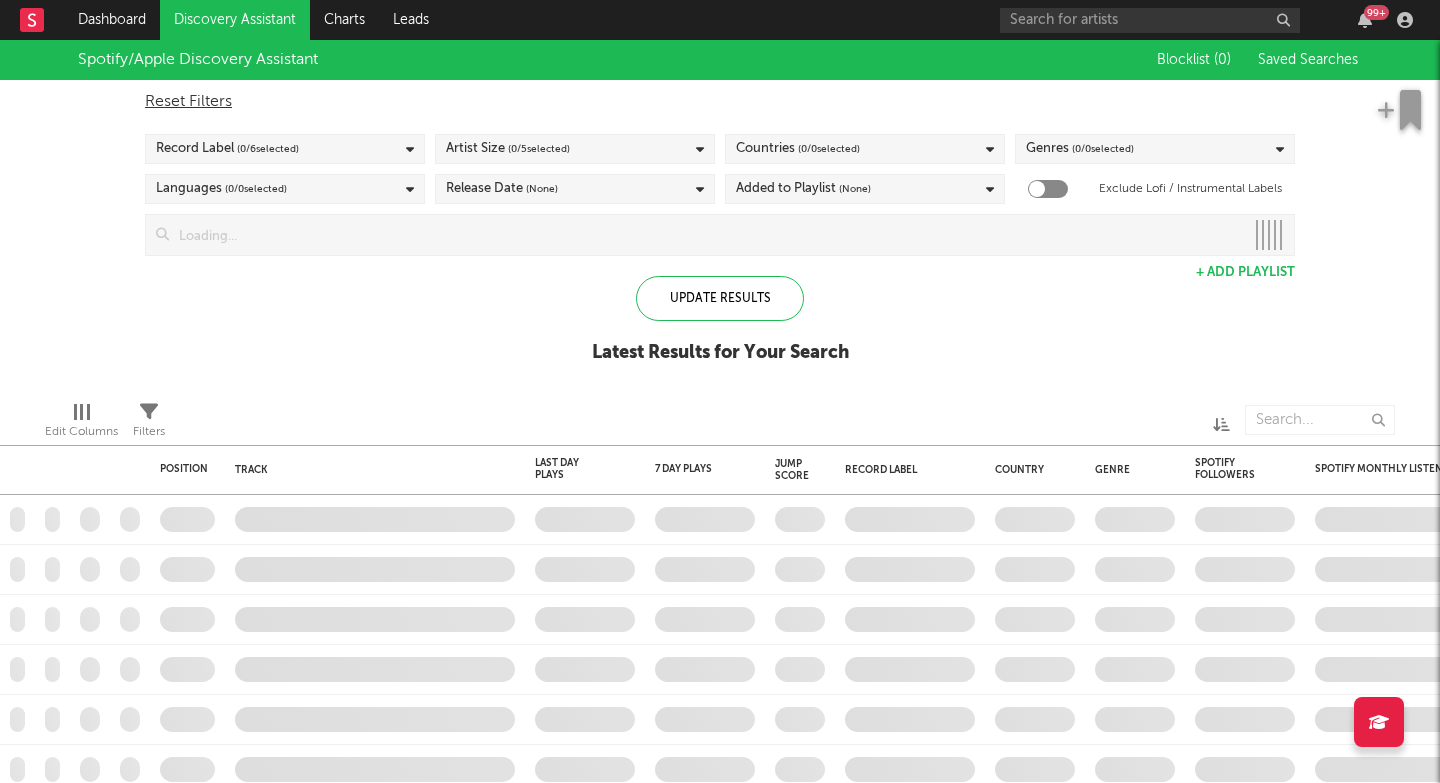 click on "Spotify/Apple Discovery Assistant Blocklist   ( 0 ) Saved Searches   Reset Filters Record Label ( 0 / 6  selected) Artist Size ( 0 / 5  selected) Countries ( 0 / 0  selected) Genres ( 0 / 0  selected) Languages ( 0 / 0  selected) Release Date (None) Added to Playlist (None) Exclude Lofi / Instrumental Labels Update Results + Add Playlist Update Results Latest Results for Your Search" at bounding box center (720, 212) 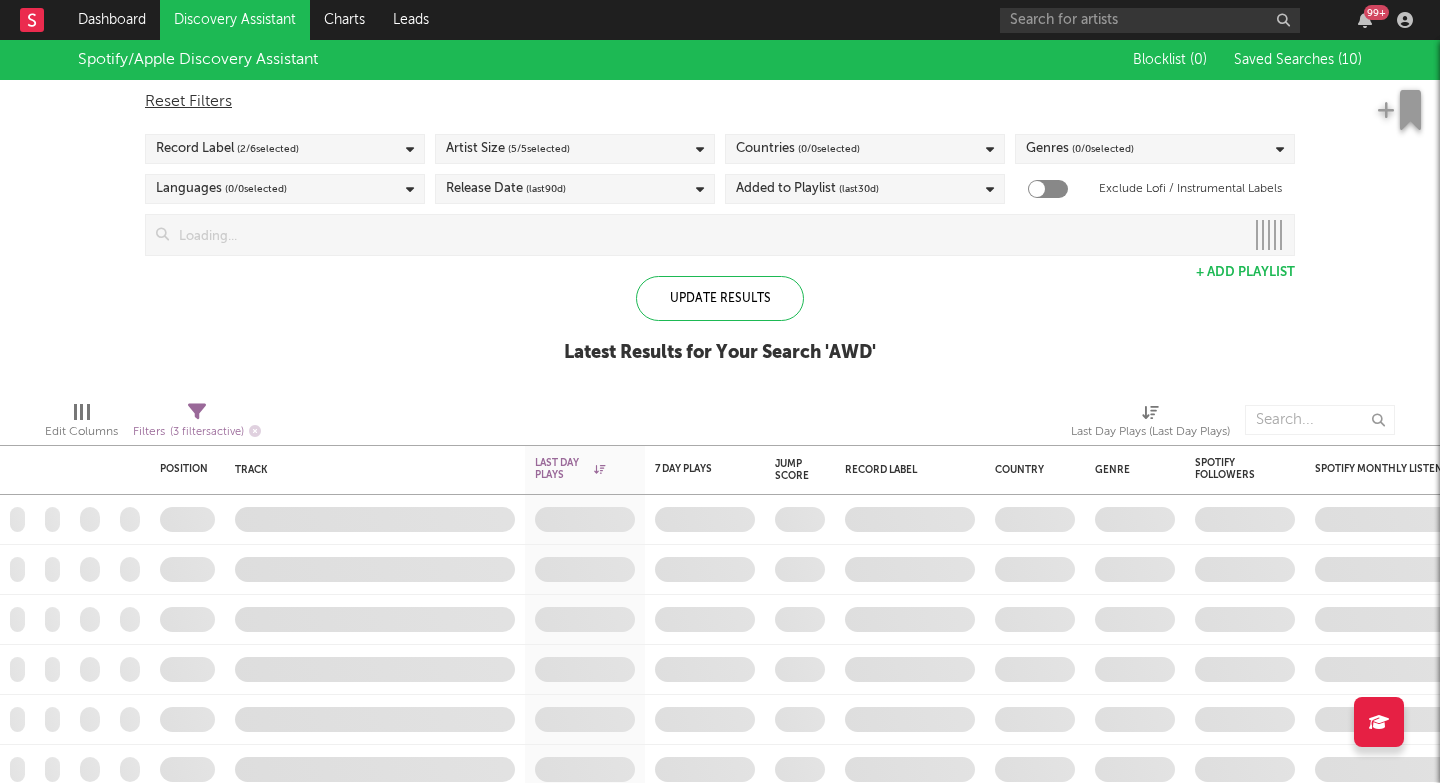 click on "( 0 / 0  selected)" at bounding box center [1103, 149] 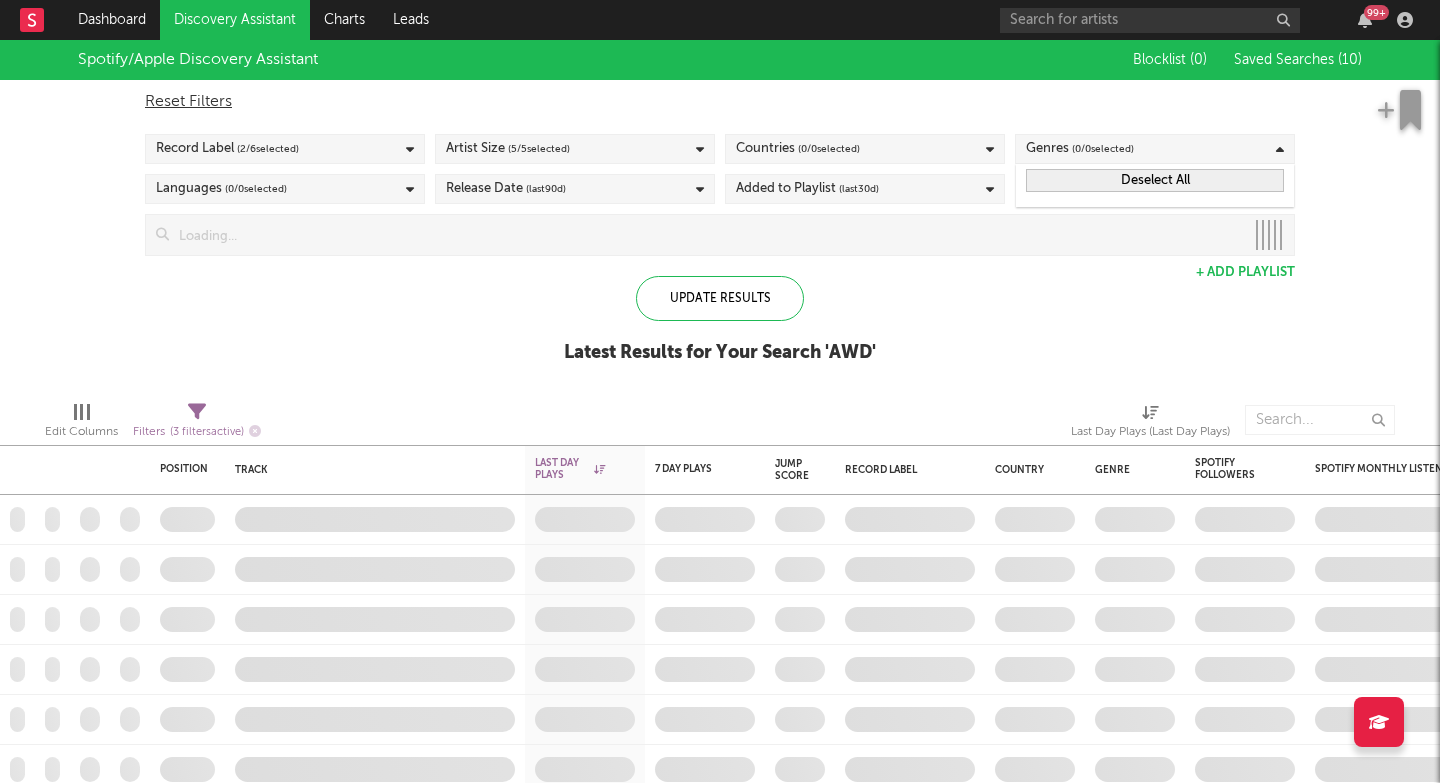 click on "( 0 / 0  selected)" at bounding box center [1103, 149] 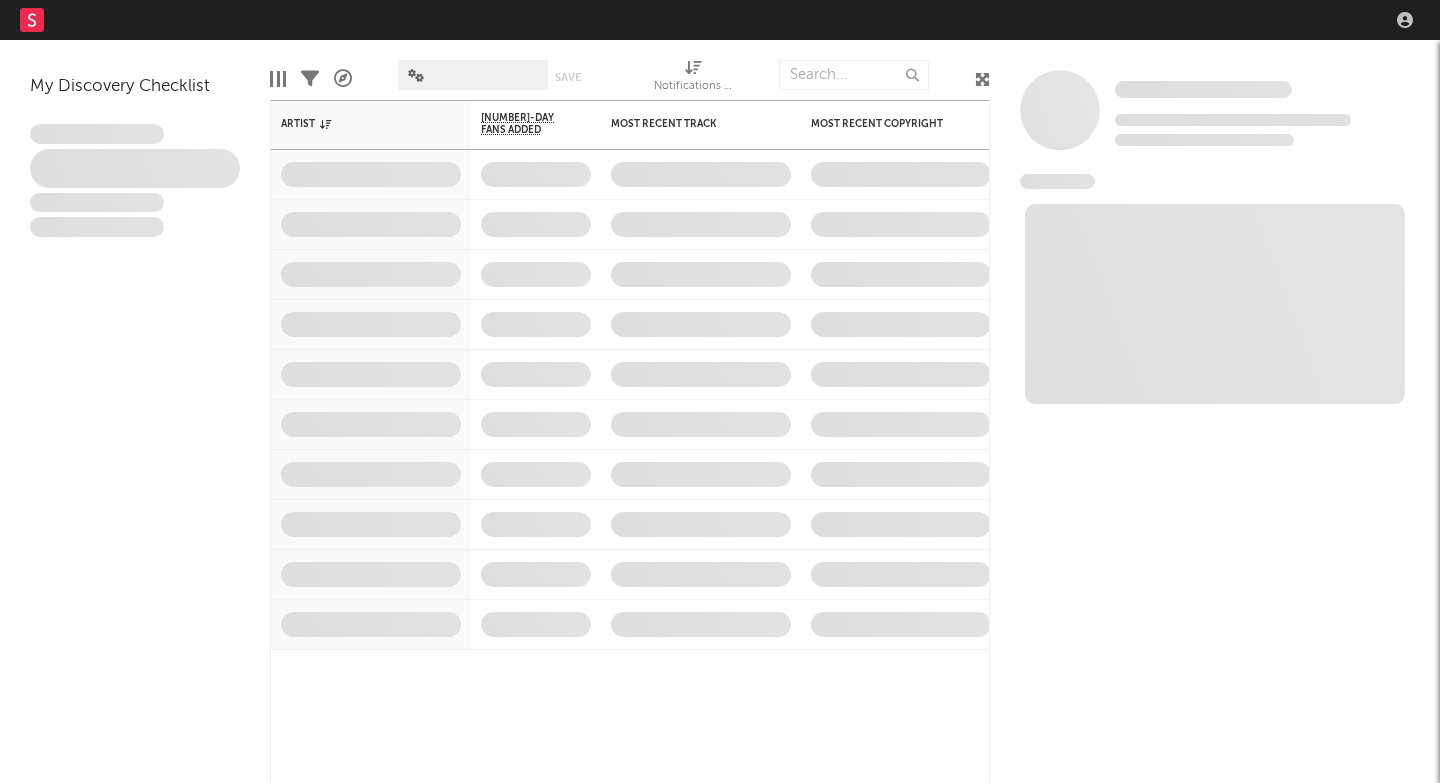 scroll, scrollTop: 0, scrollLeft: 0, axis: both 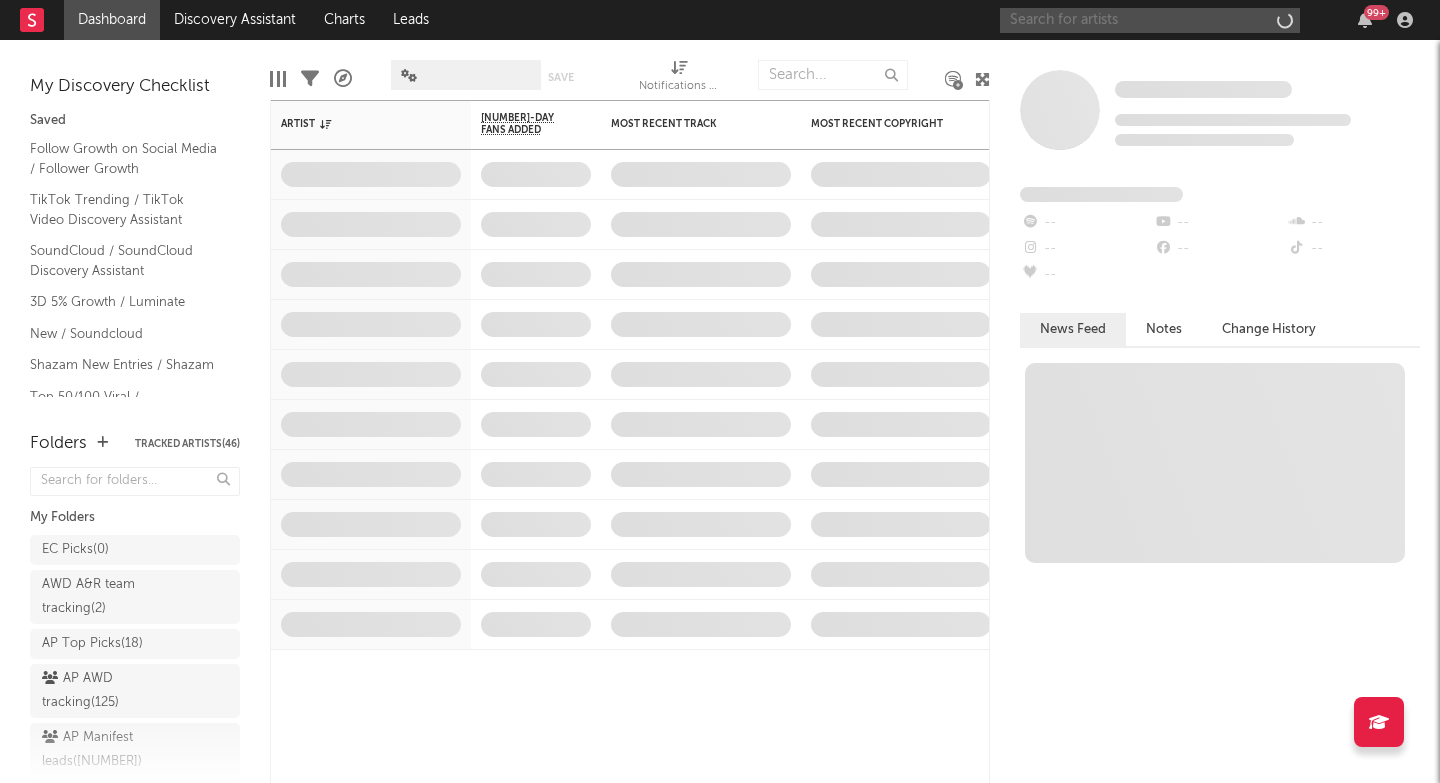 click at bounding box center [1150, 20] 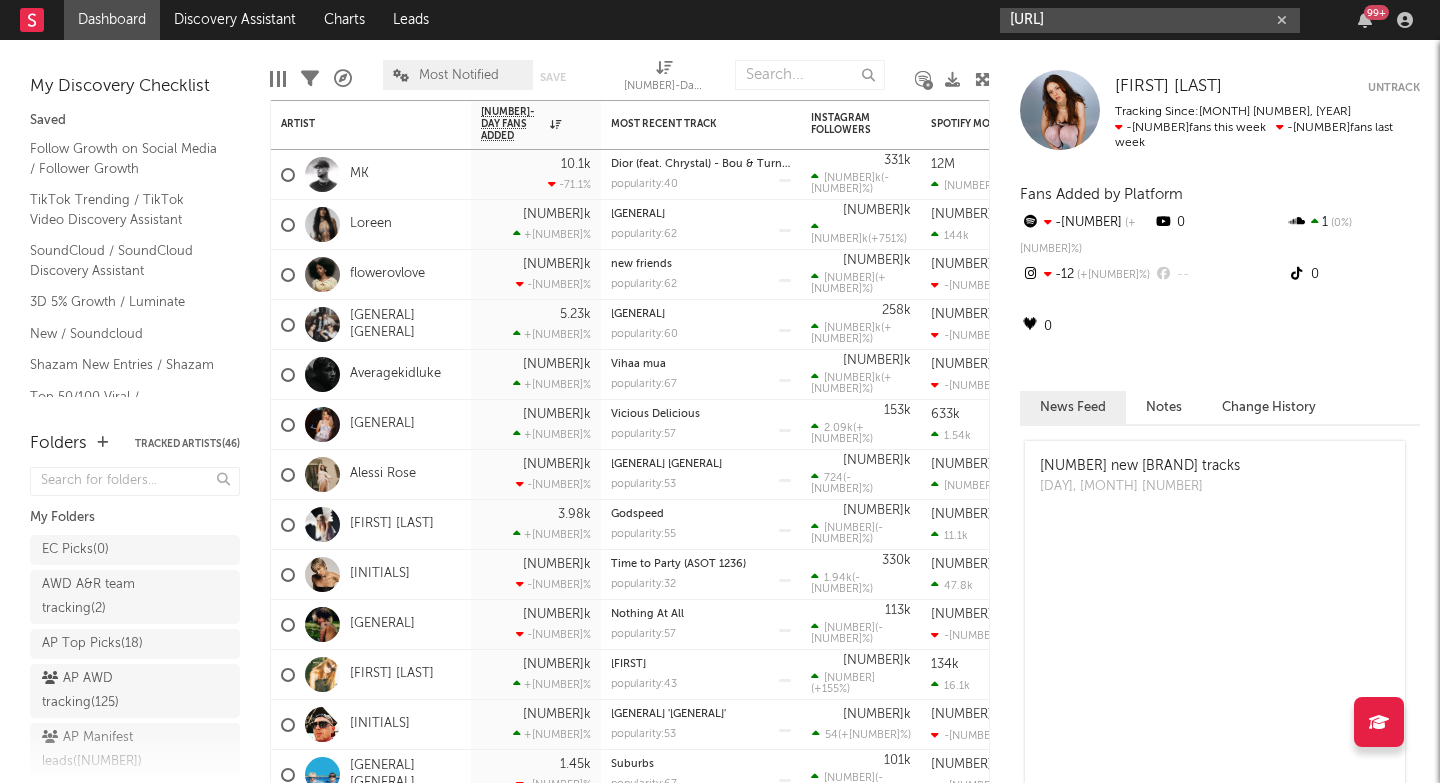 click on "https://open.spotify.com/track/3p9GlykG8FKIjAmpAcybLW?si=12c0ac59429d458" at bounding box center [1150, 20] 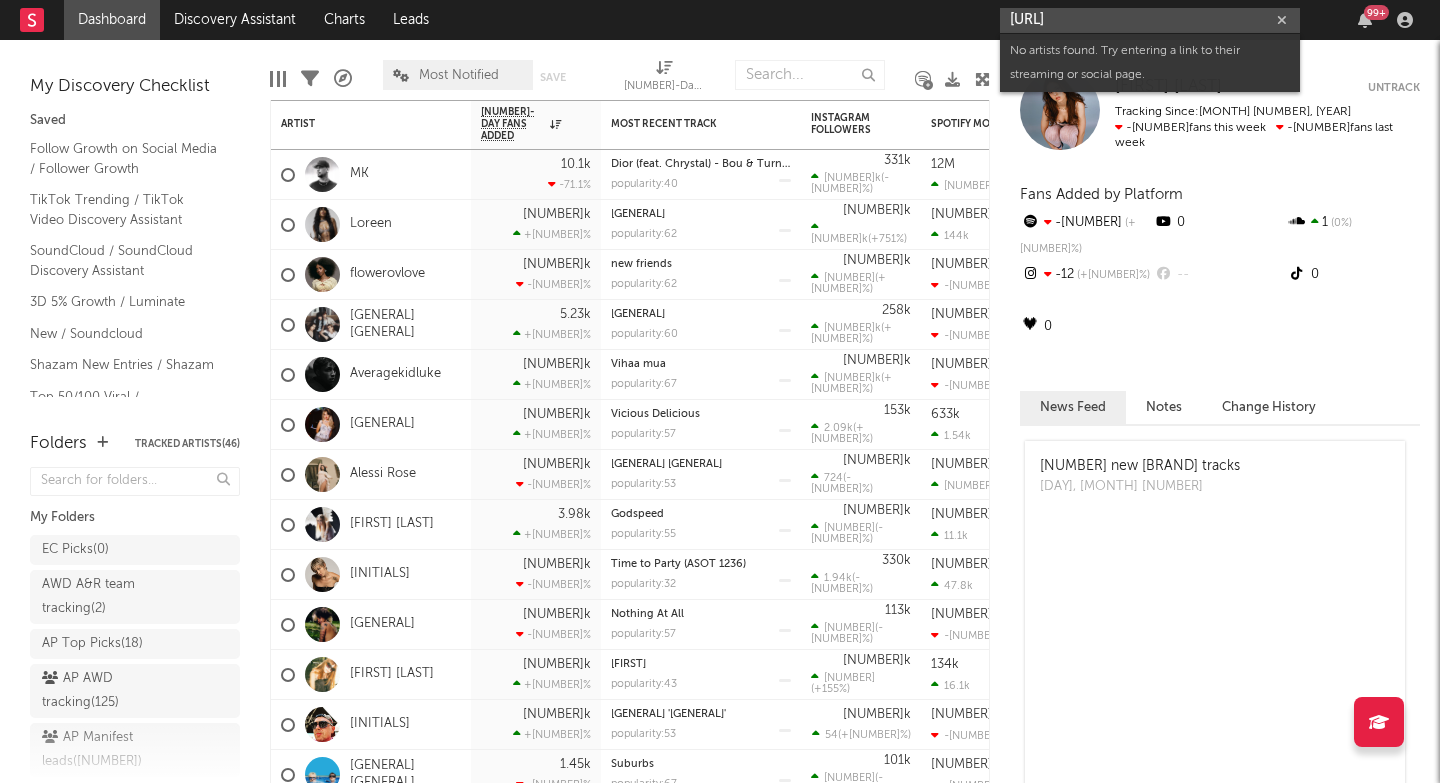 click on "https://open.spotify.com/track/3p9GlykG8FKIjAmpAcybLW?si=12c0ac59429d458" at bounding box center [1150, 20] 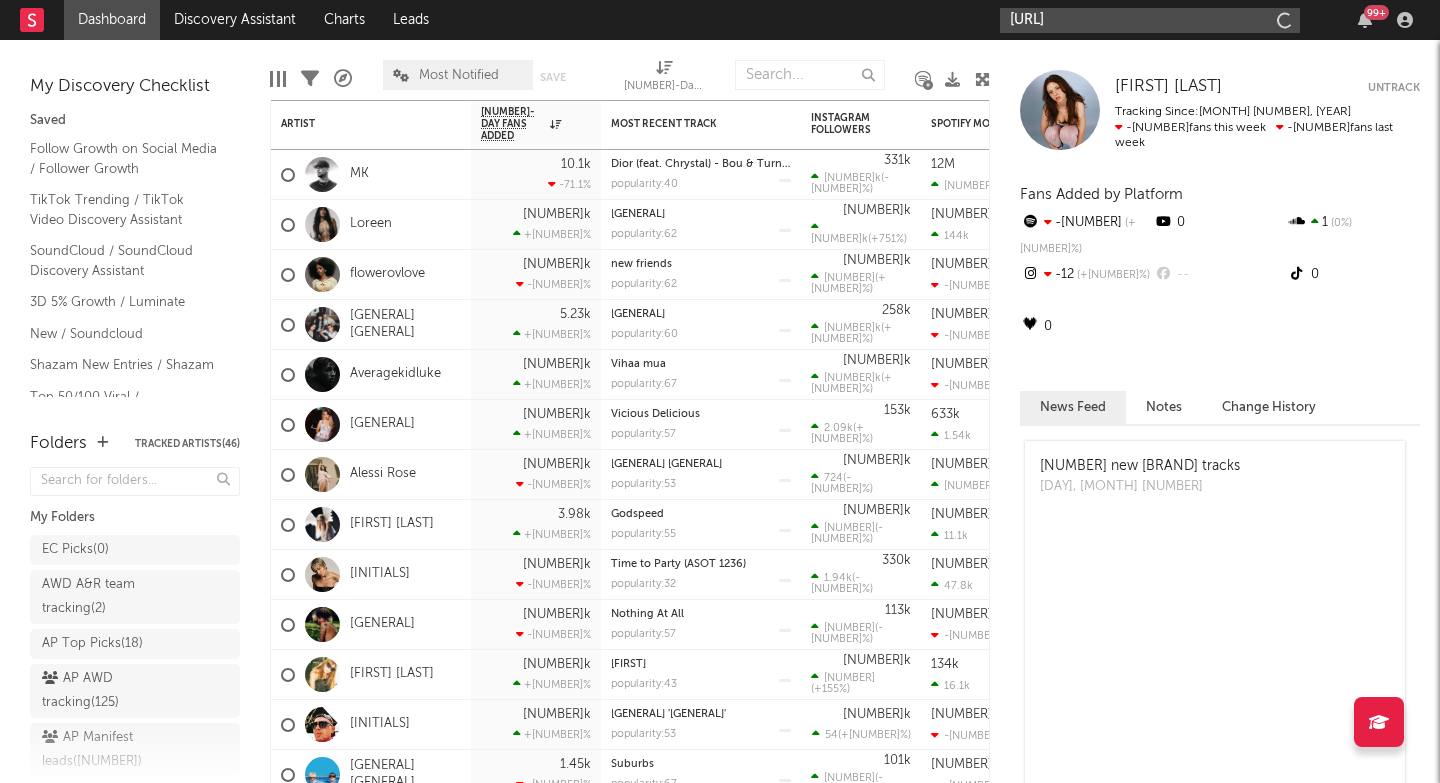 type on "https://open.spotify.com/track/3p9GlykG8FKIjAmpAcybLW?si=12c0ac59429d458" 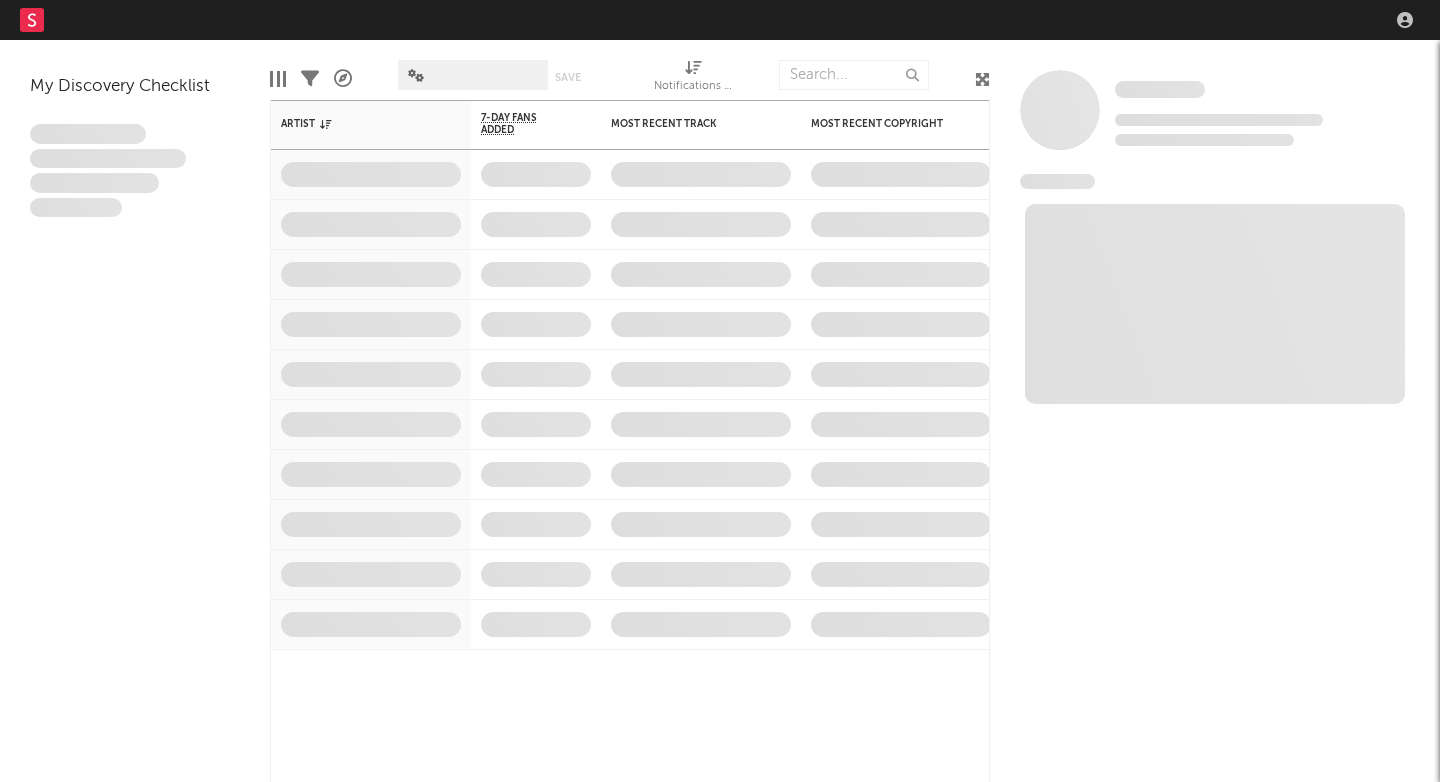 scroll, scrollTop: 0, scrollLeft: 0, axis: both 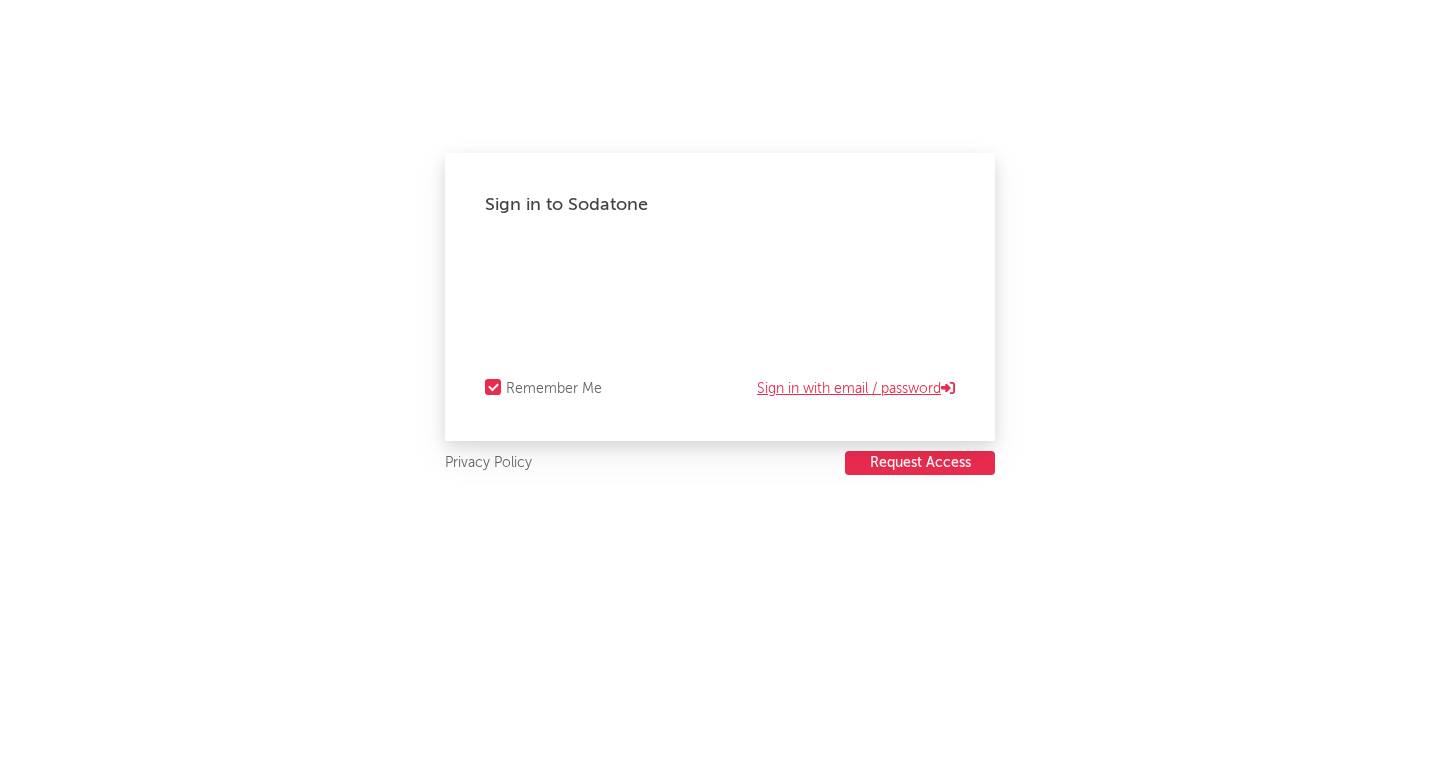 click on "Sign in with email / password" at bounding box center [856, 389] 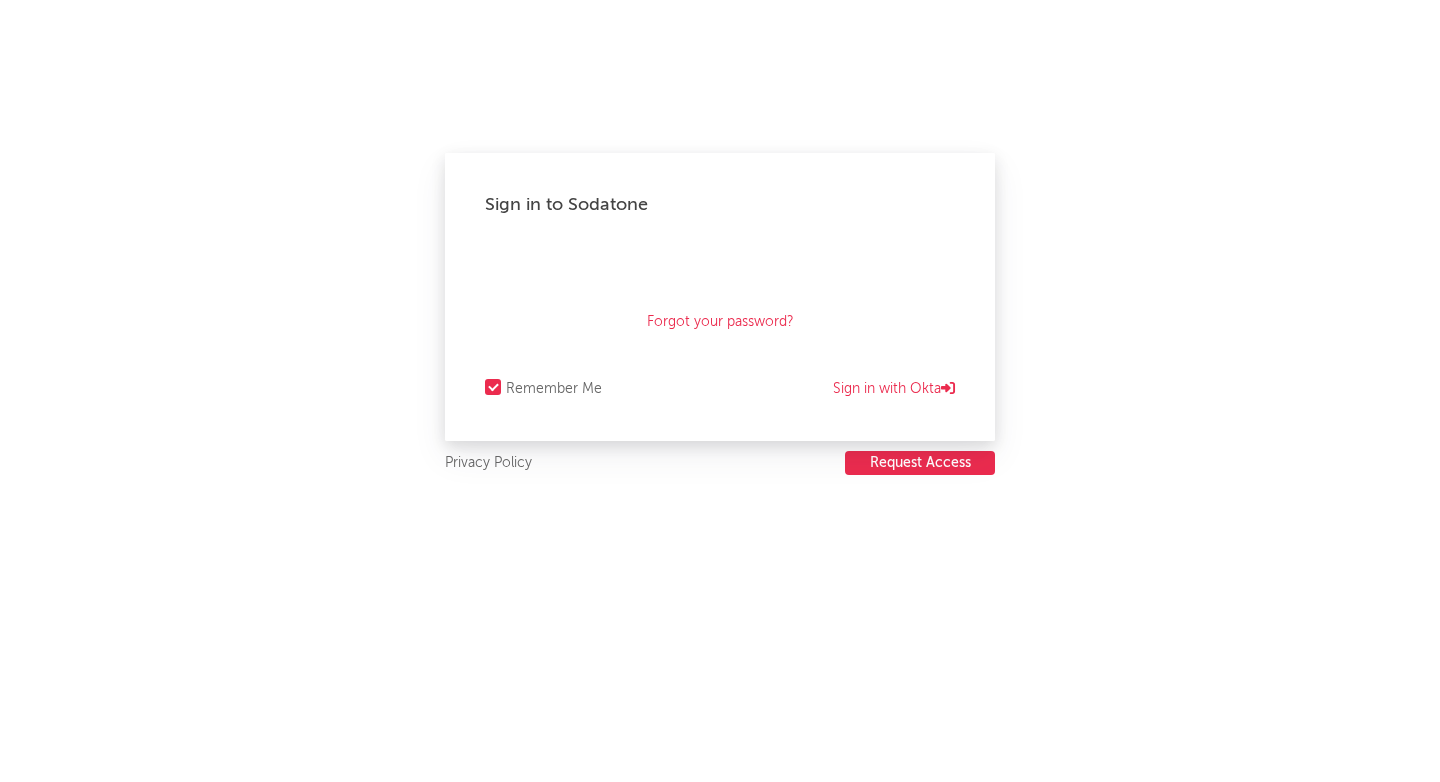 scroll, scrollTop: 0, scrollLeft: 0, axis: both 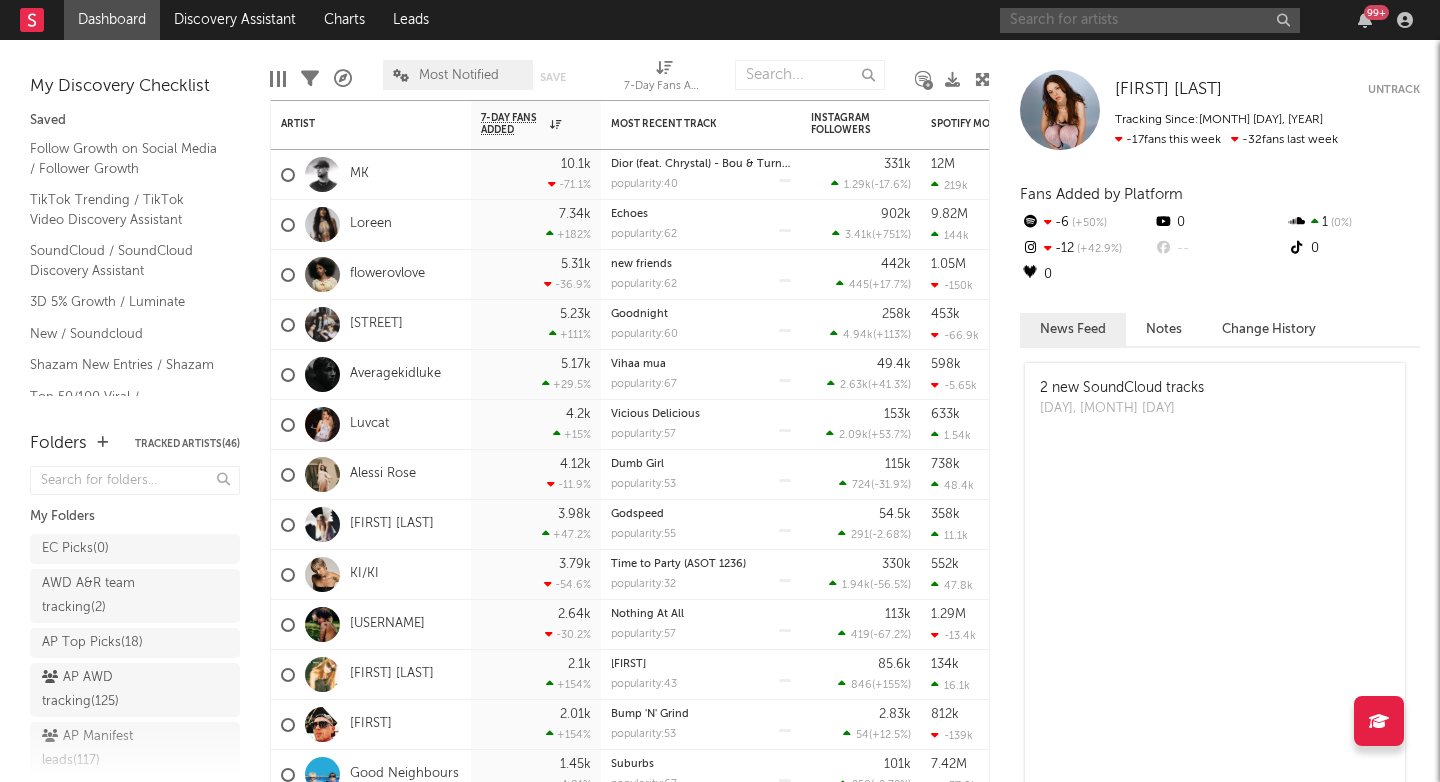click at bounding box center (1150, 20) 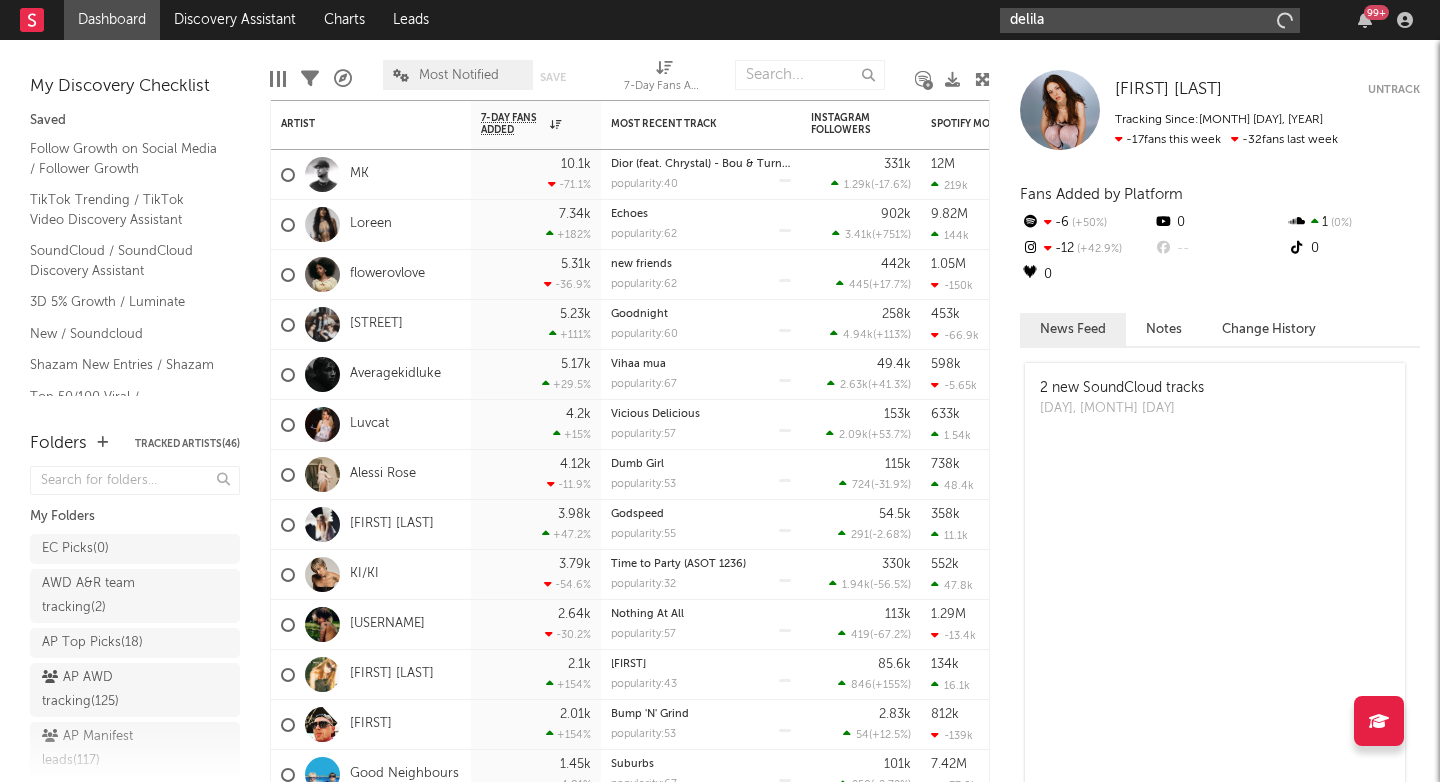 type on "delilah" 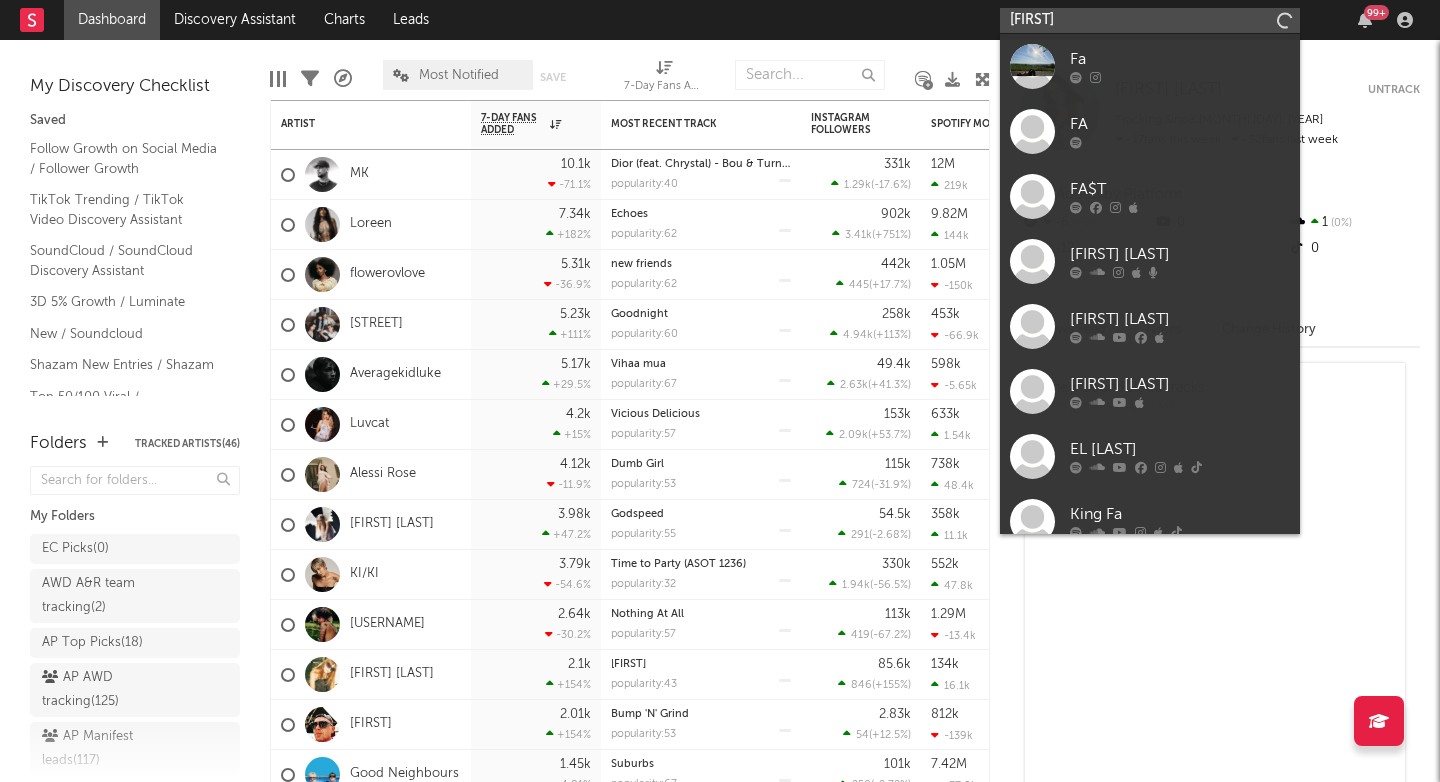type on "facundito" 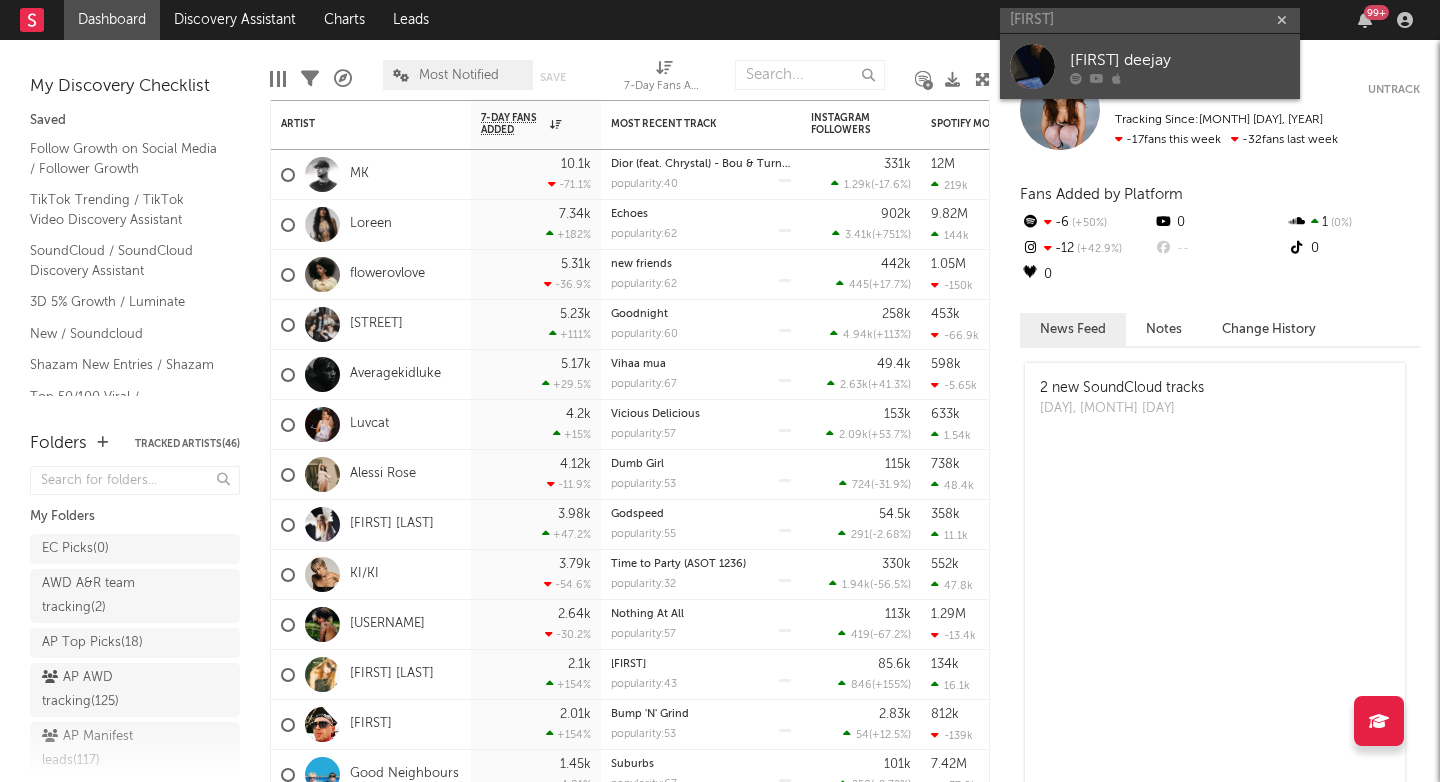 click on "facunditoo deejay" at bounding box center (1180, 60) 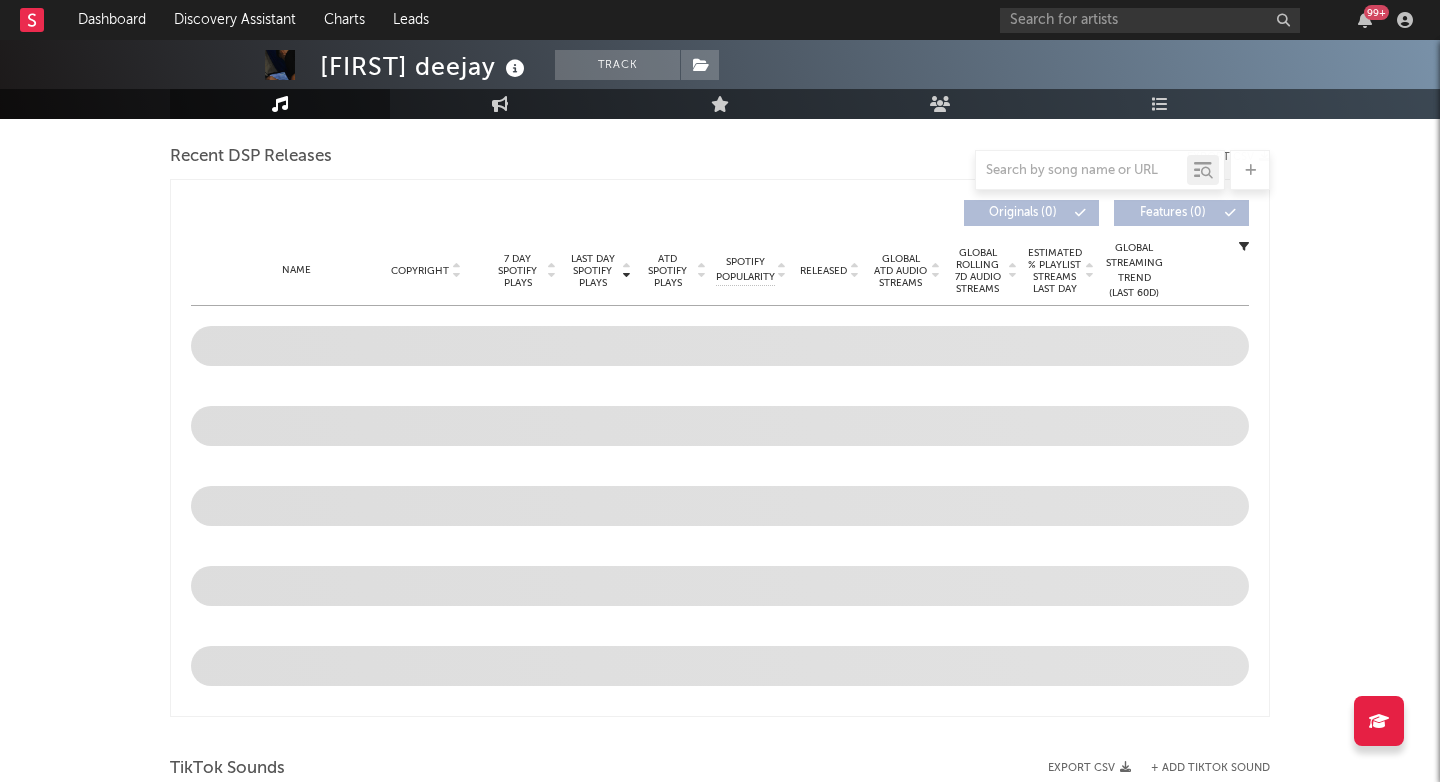 select on "6m" 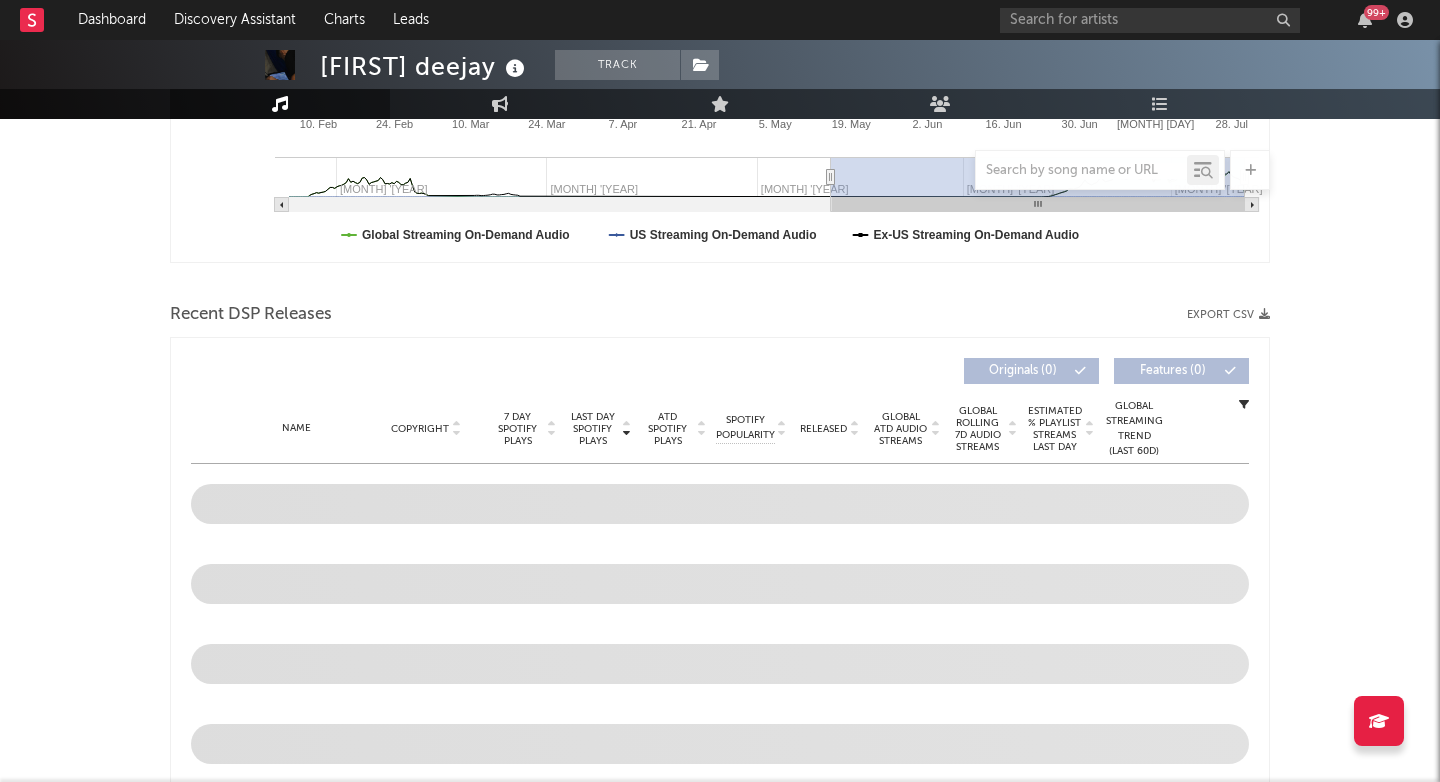 scroll, scrollTop: 633, scrollLeft: 0, axis: vertical 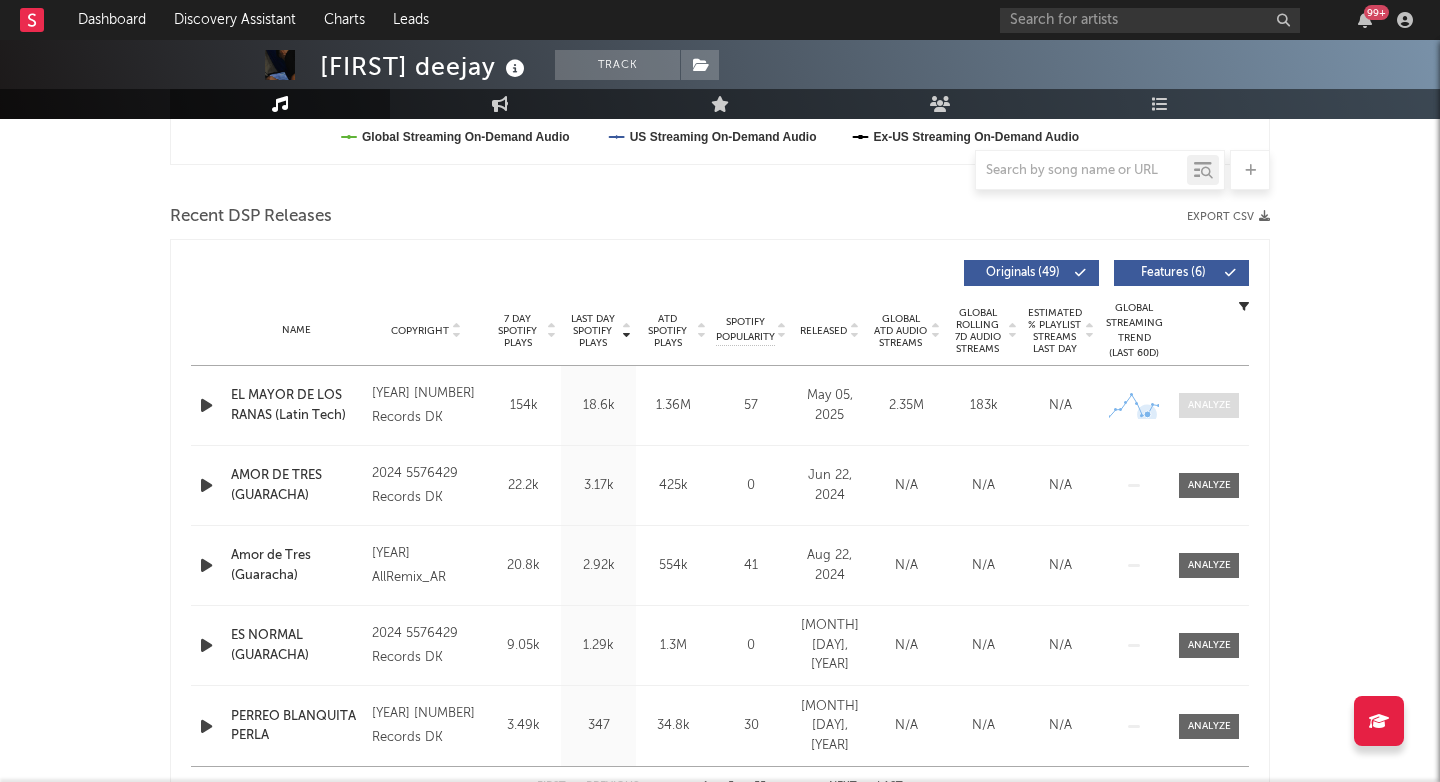 click at bounding box center (1209, 405) 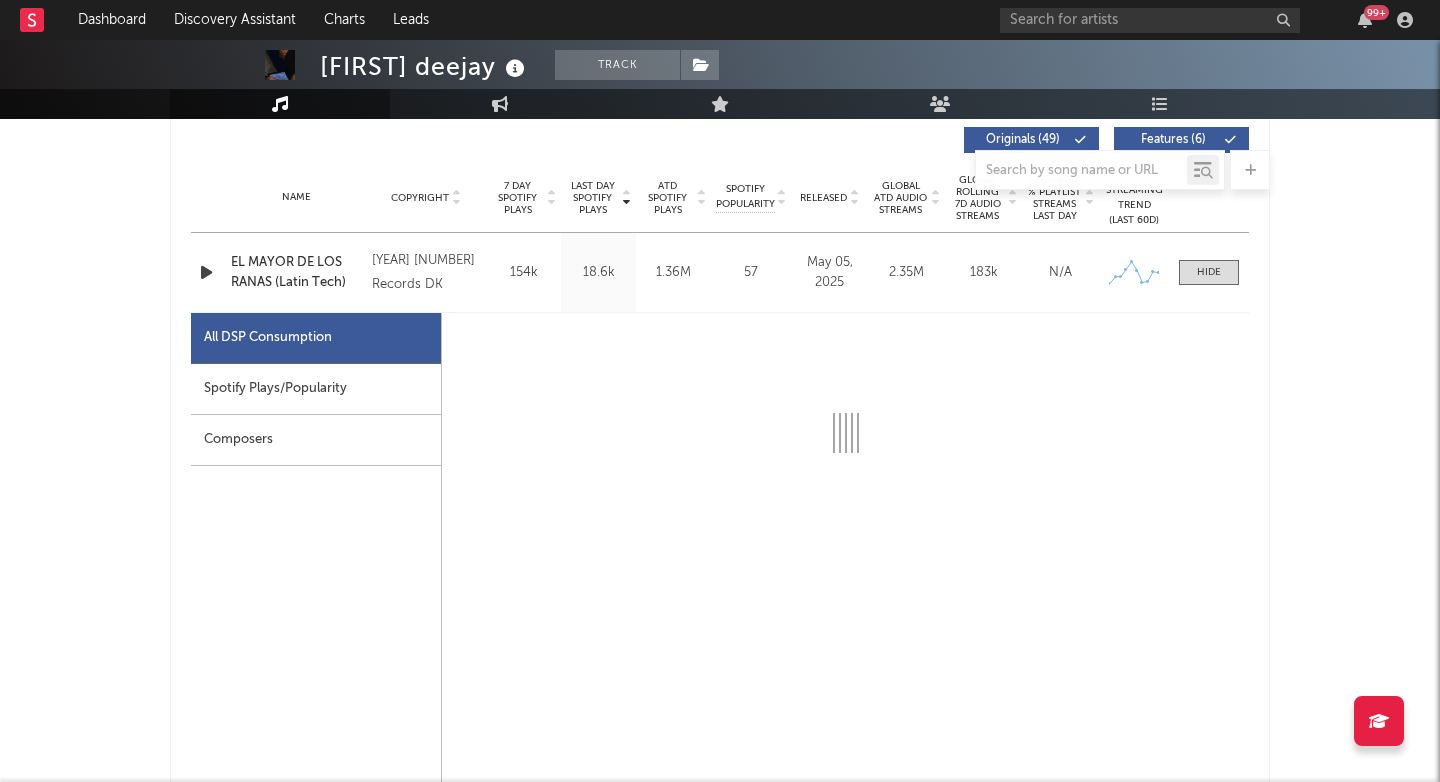 select on "1w" 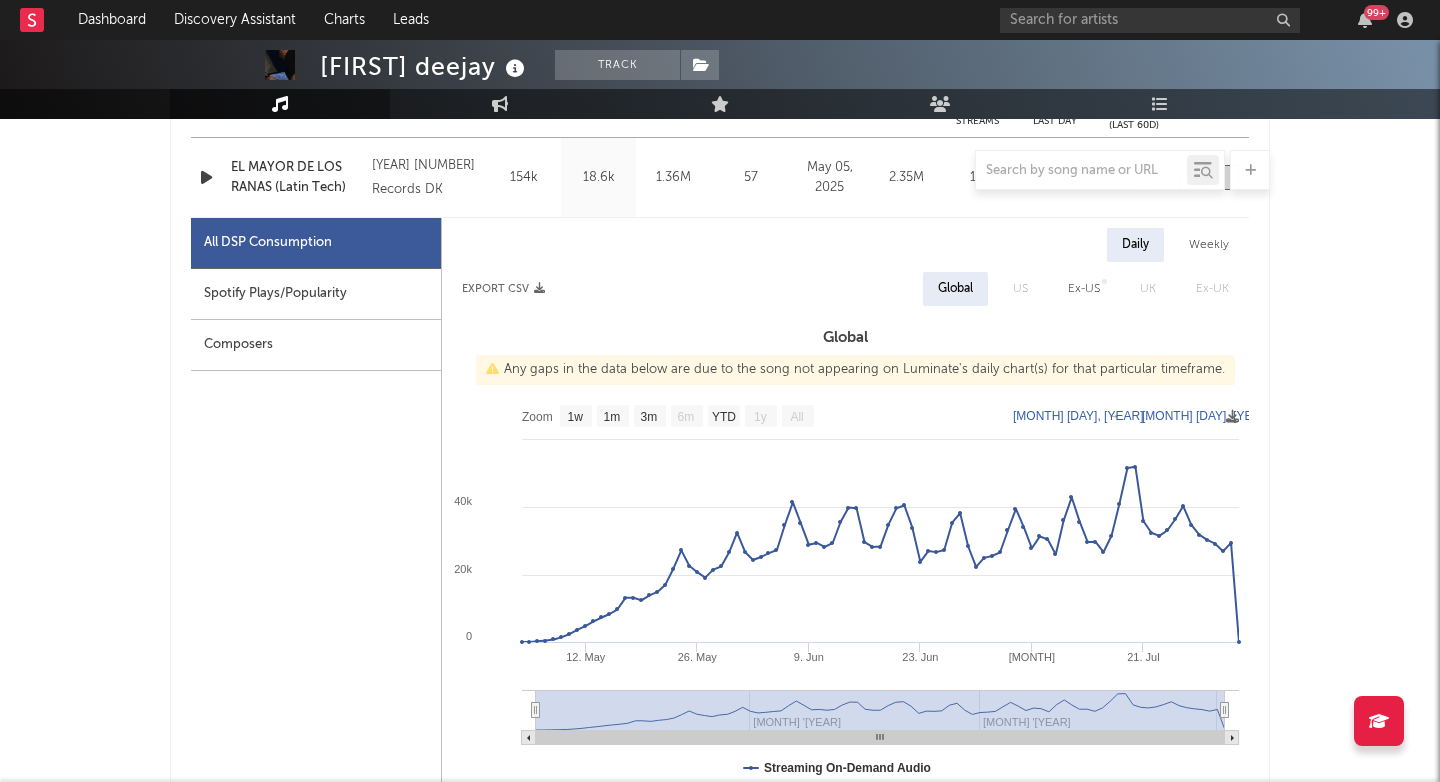 scroll, scrollTop: 870, scrollLeft: 0, axis: vertical 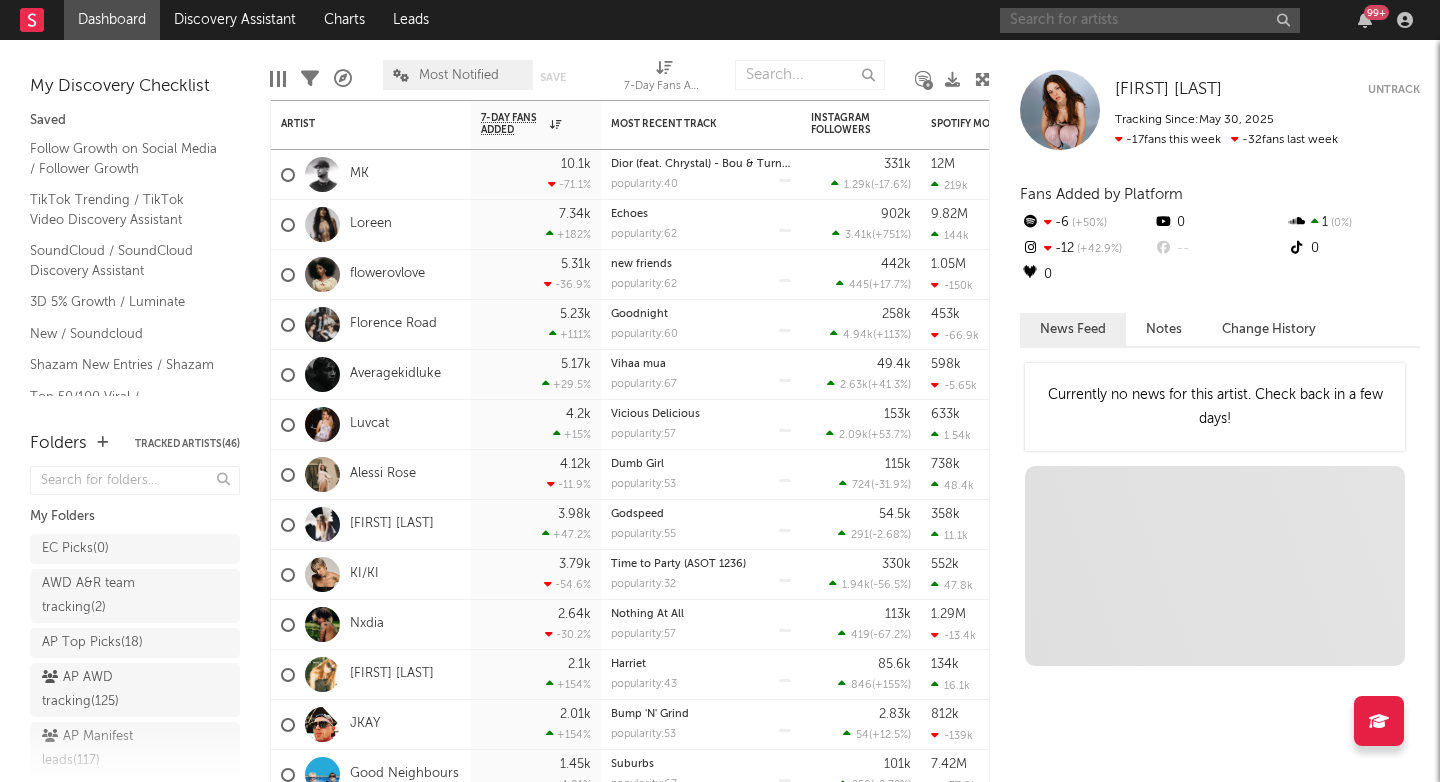 click at bounding box center [1150, 20] 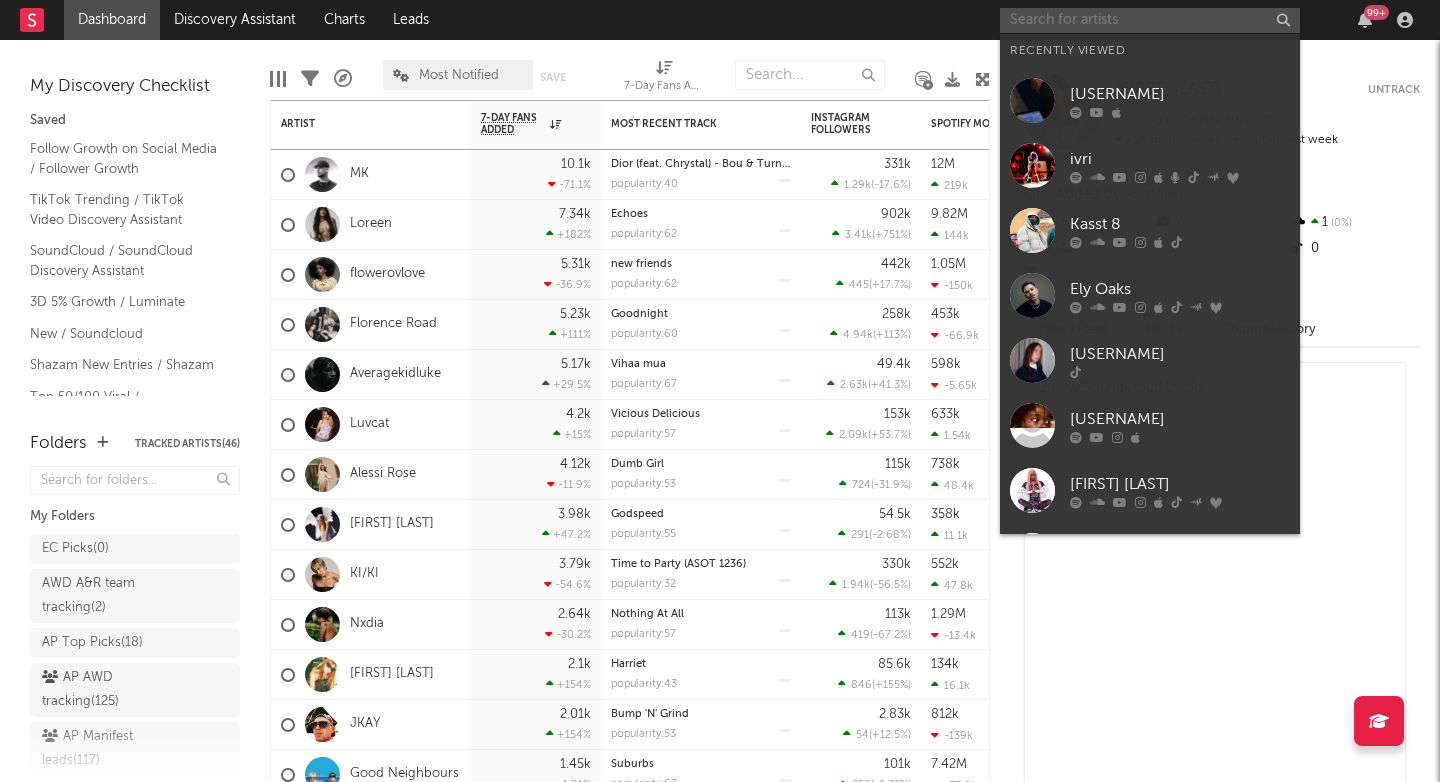 paste on "https://open.spotify.com/track/37wFPpJzByoq4VQWqDNhis?si=f7e3fe06213f4c7f" 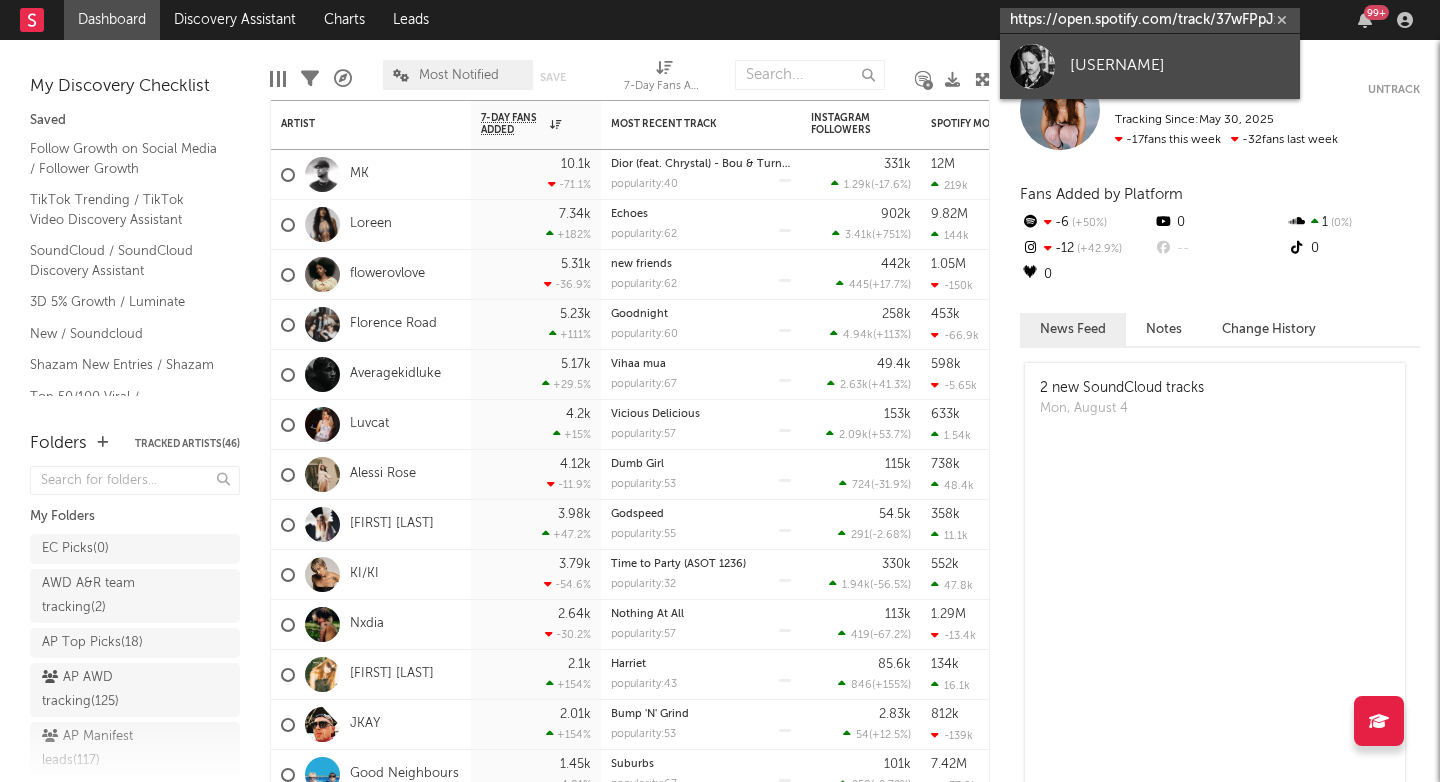 type on "https://open.spotify.com/track/37wFPpJzByoq4VQWqDNhis?si=f7e3fe06213f4c7f" 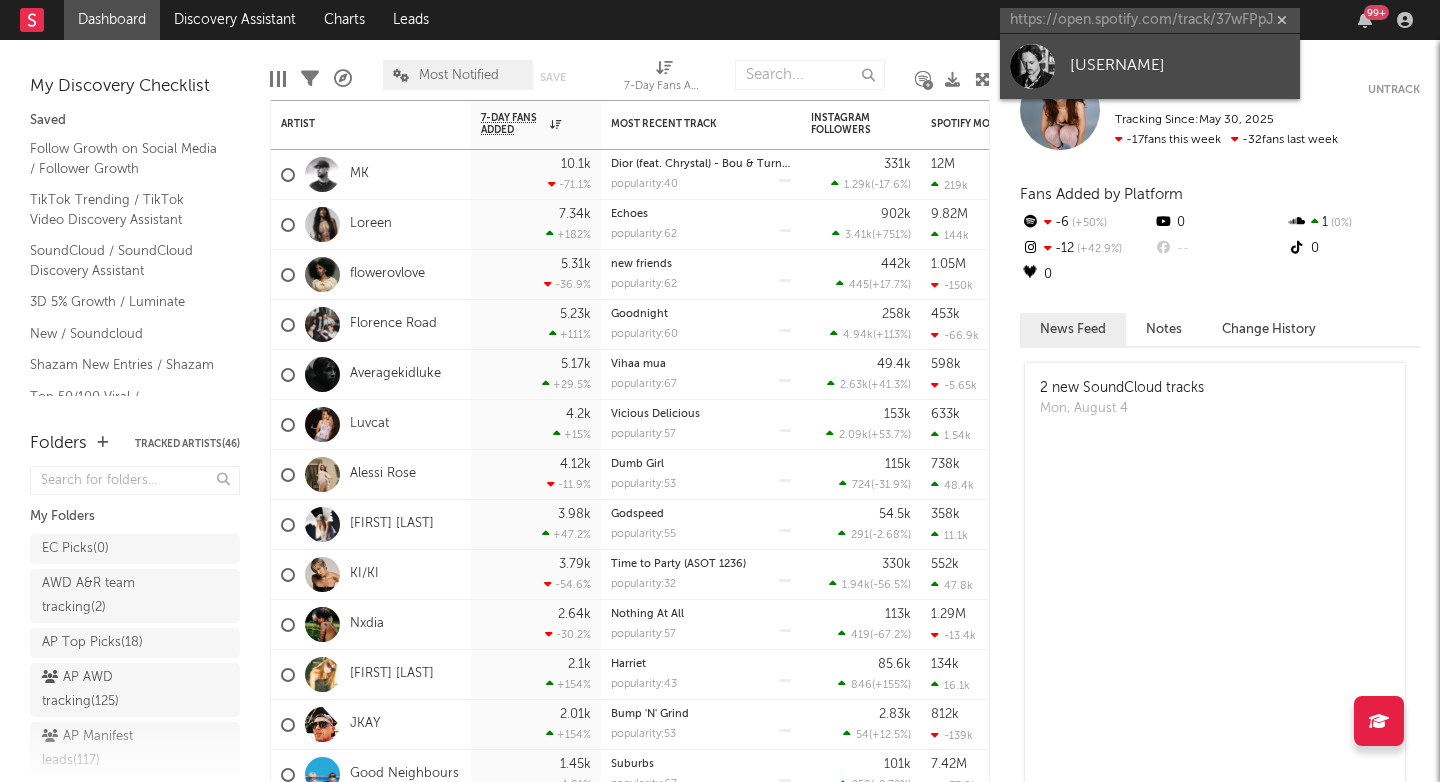 click on "[USERNAME]" at bounding box center [1150, 66] 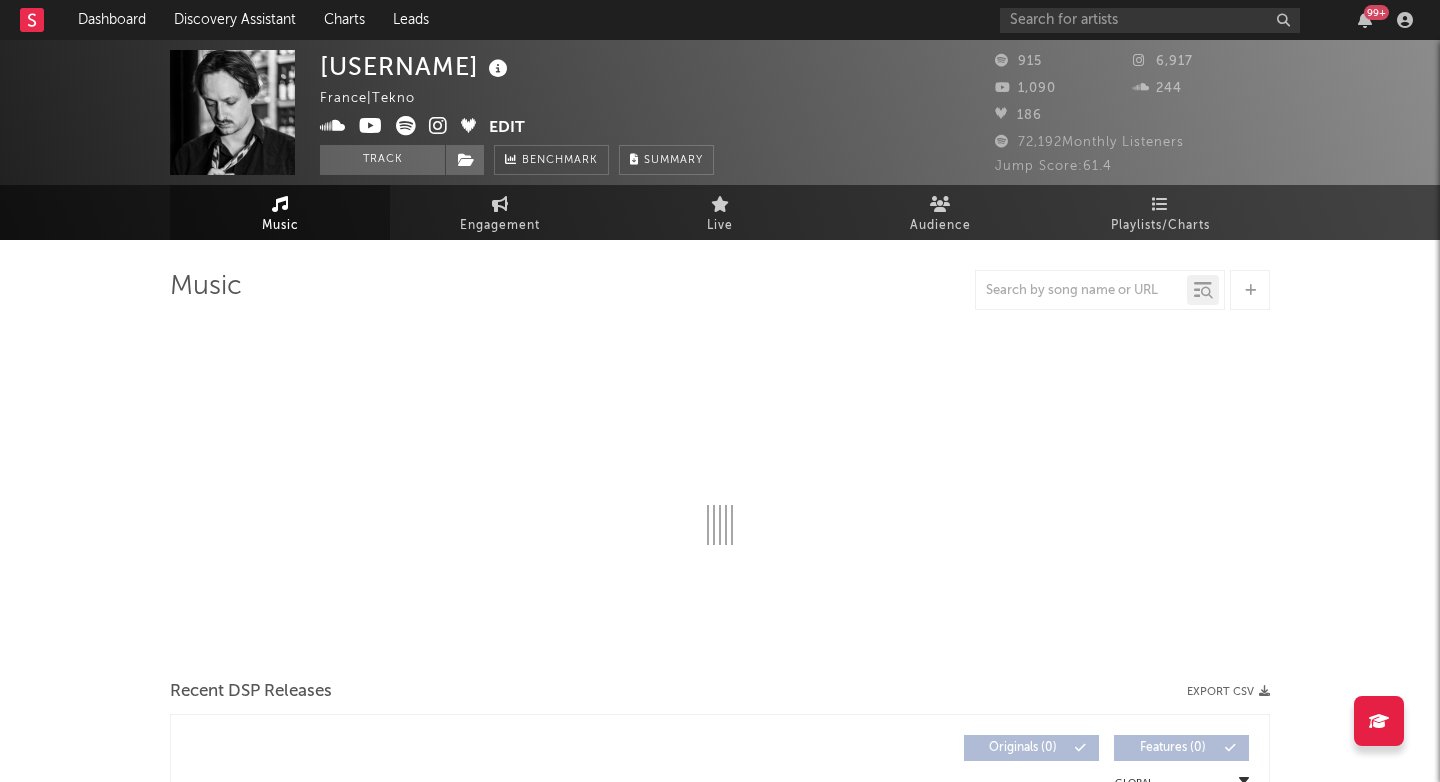select on "1w" 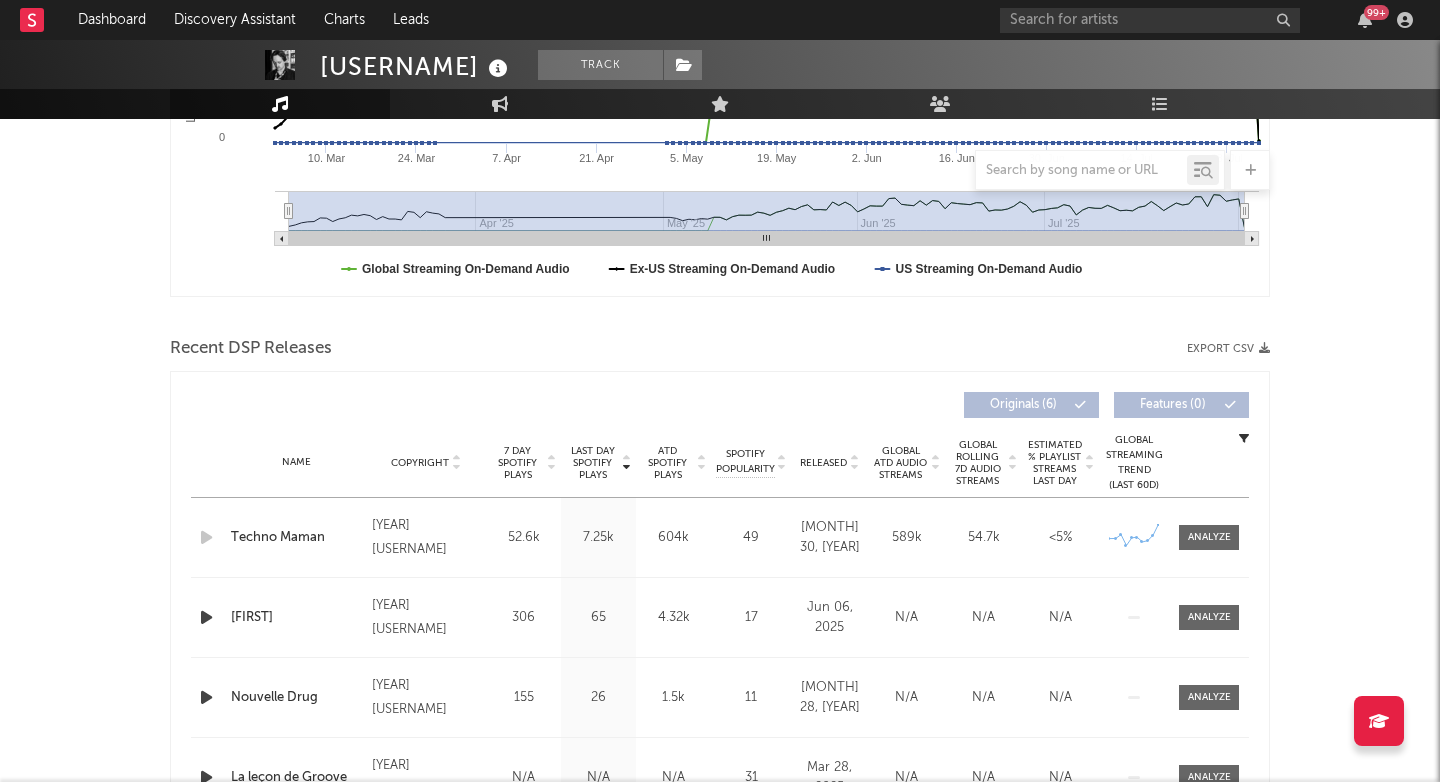 scroll, scrollTop: 656, scrollLeft: 0, axis: vertical 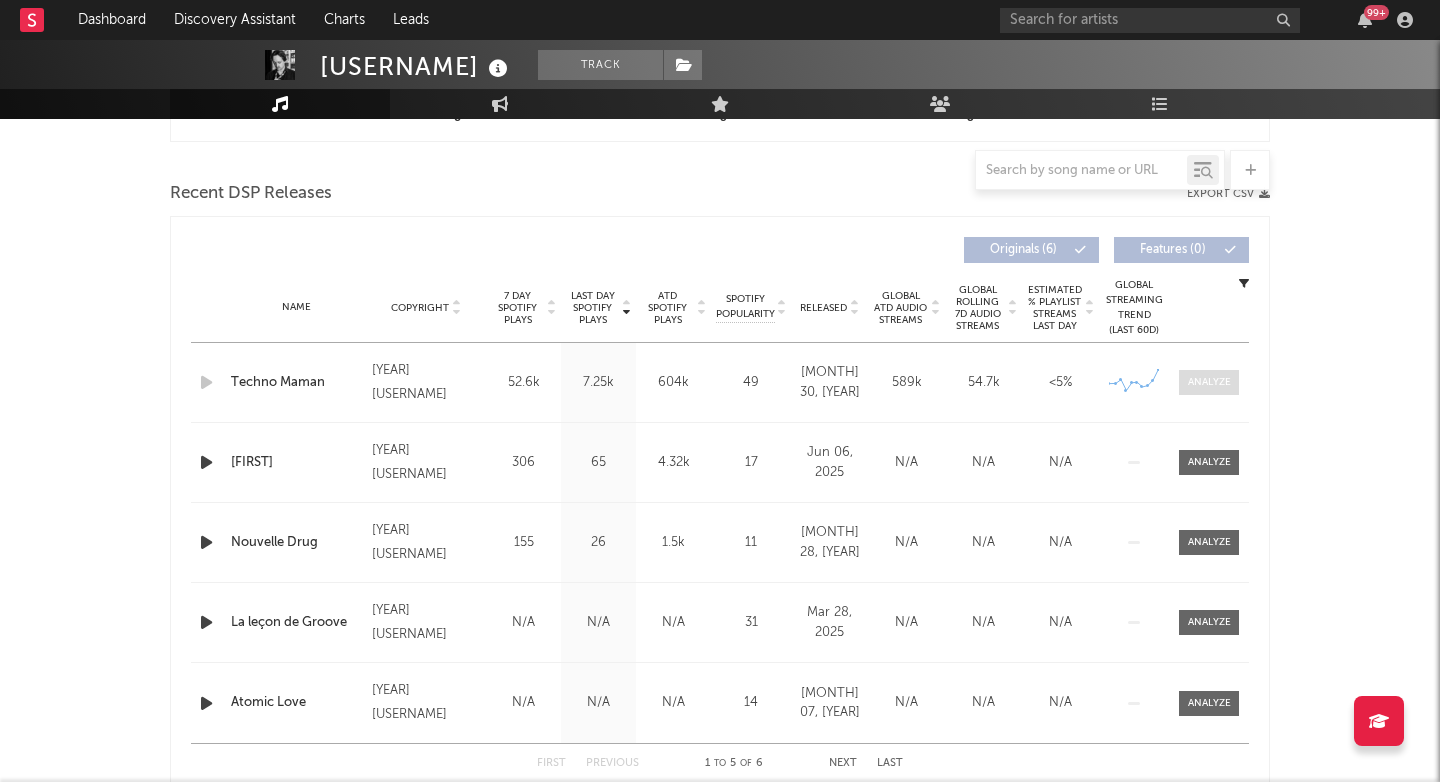 click at bounding box center [1209, 382] 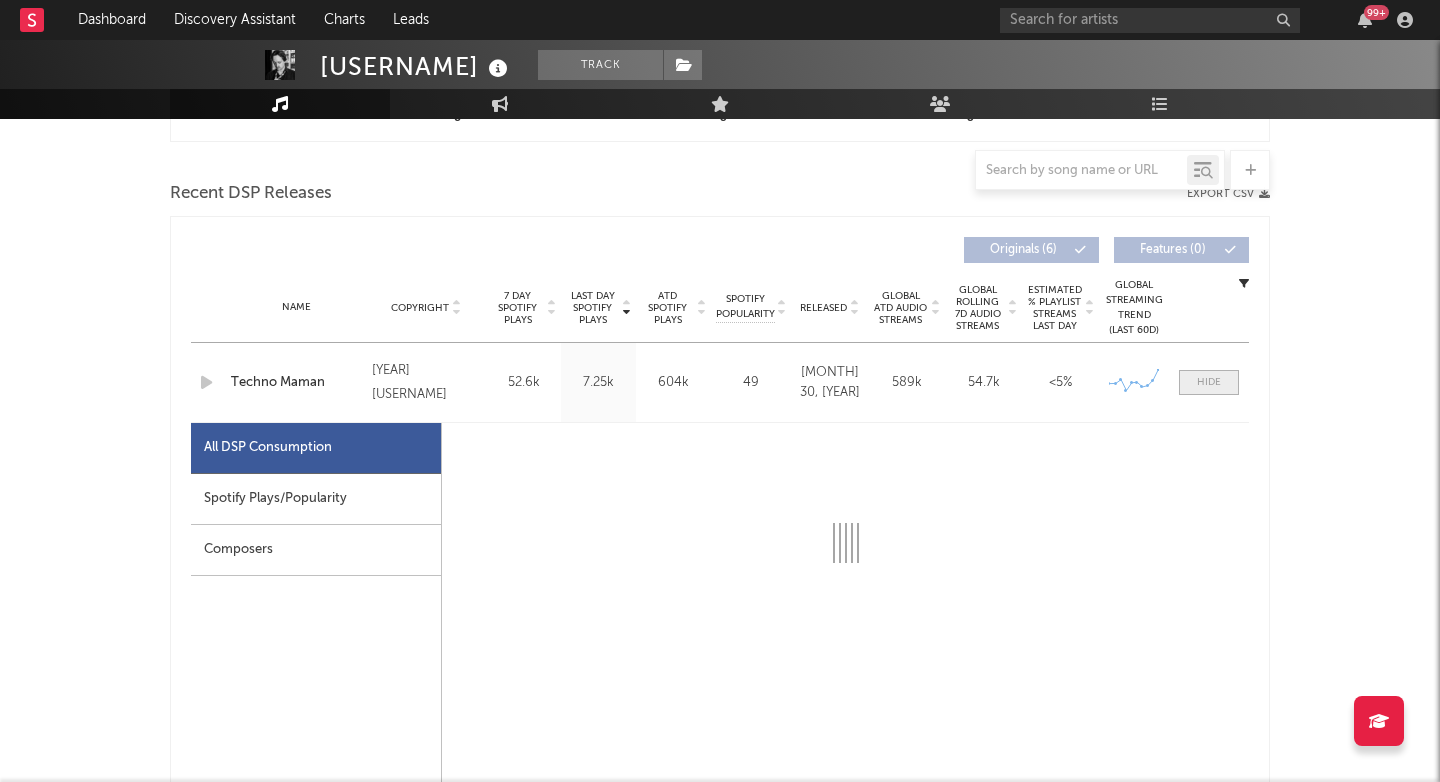 scroll, scrollTop: 763, scrollLeft: 0, axis: vertical 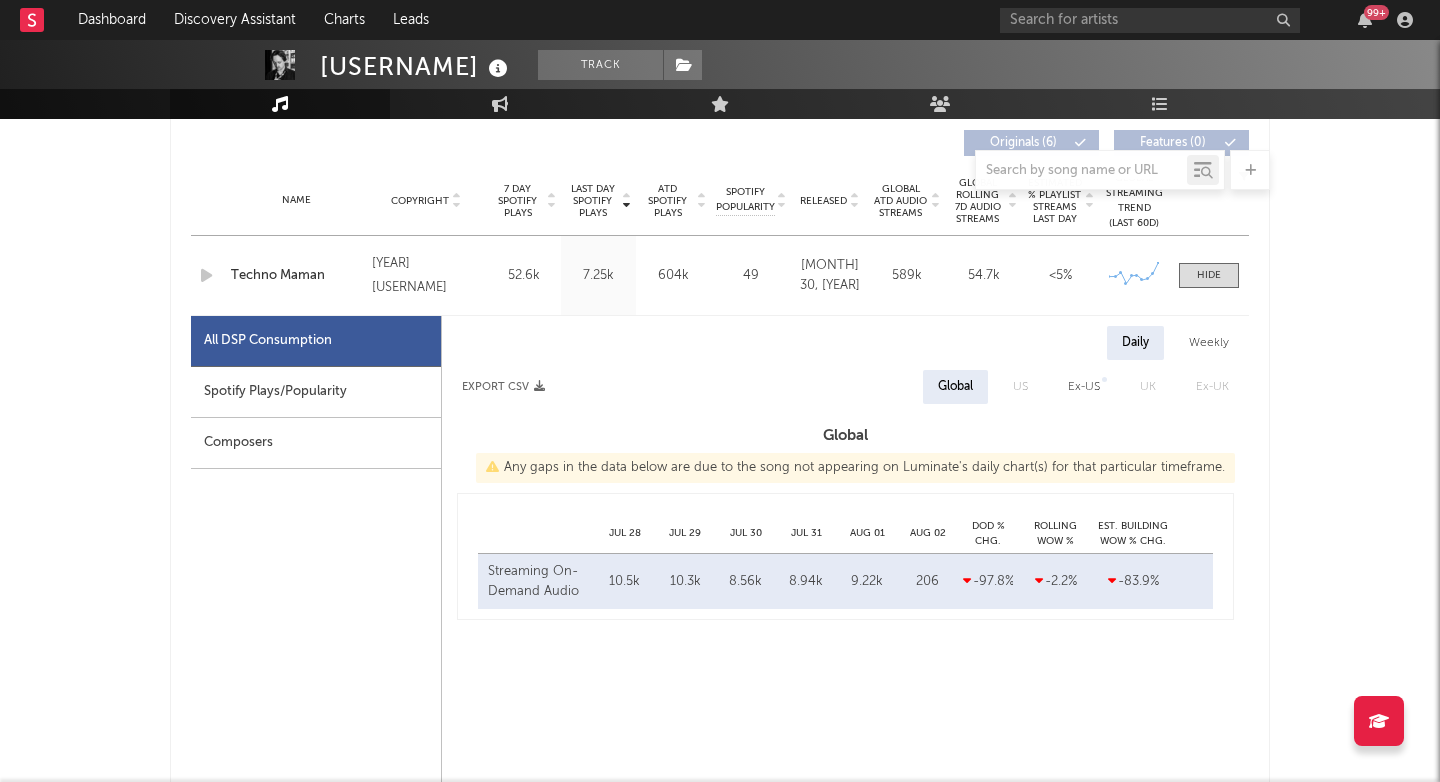 select on "1w" 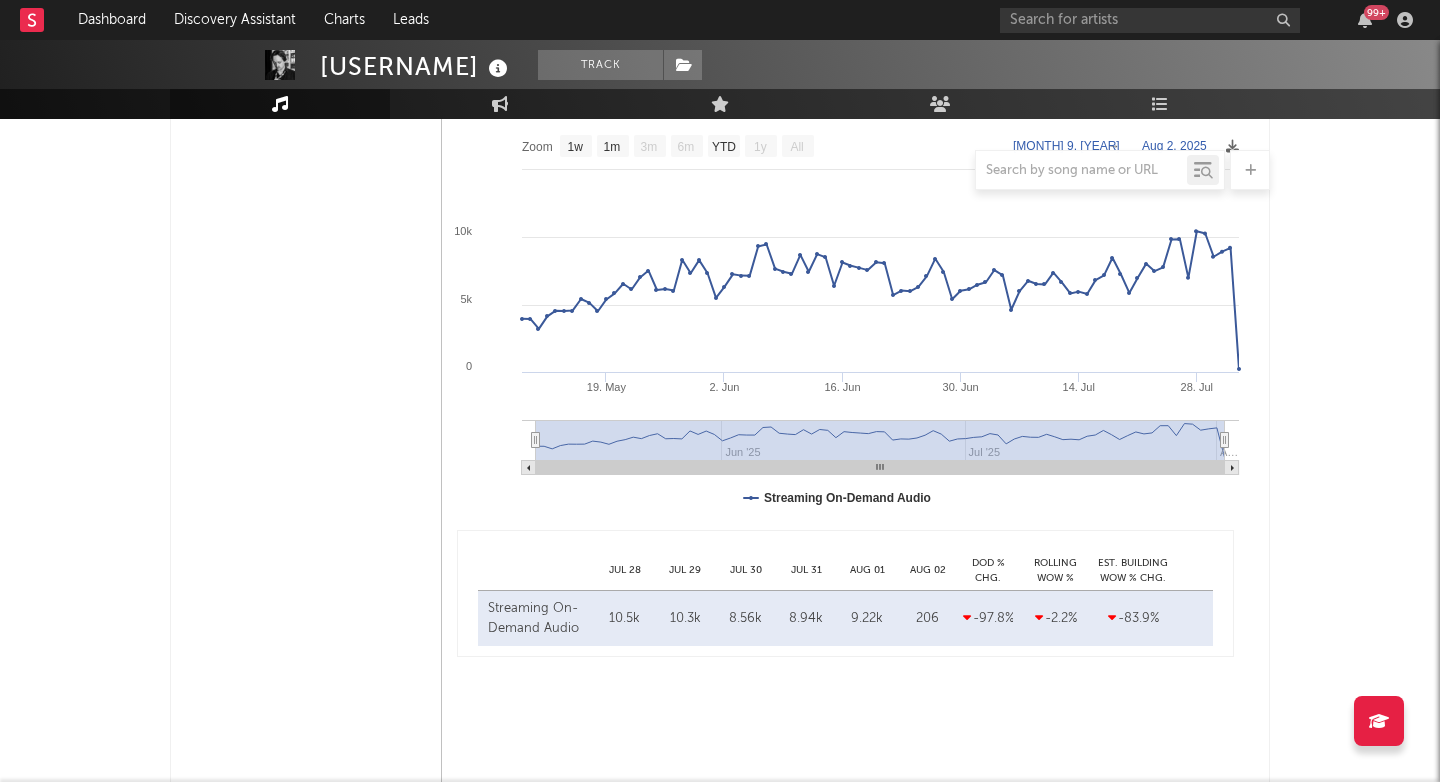 scroll, scrollTop: 1008, scrollLeft: 0, axis: vertical 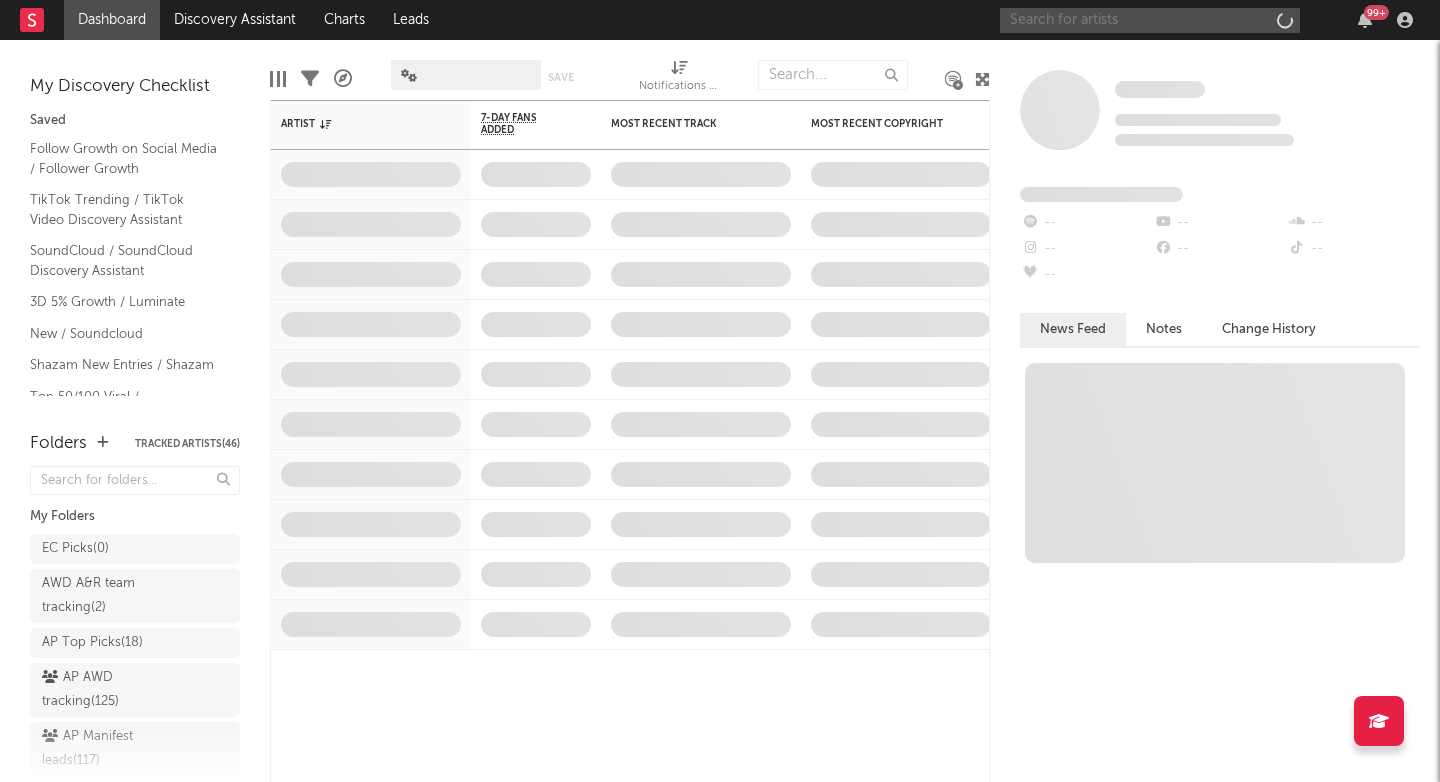 click at bounding box center [1150, 20] 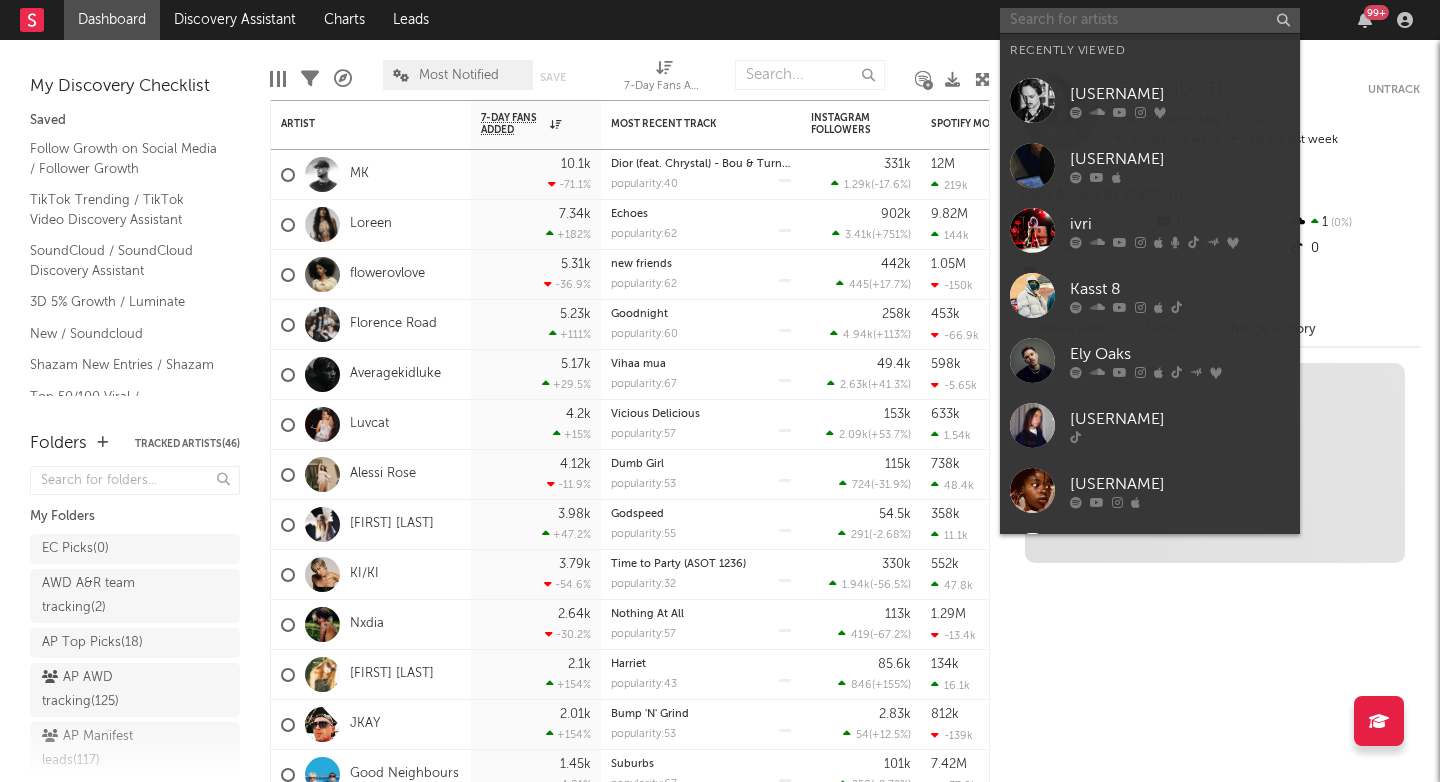paste on "https://open.spotify.com/track/2wGRIasMJFkp2NLAISSZov?si=594fe4ac3c994ad9" 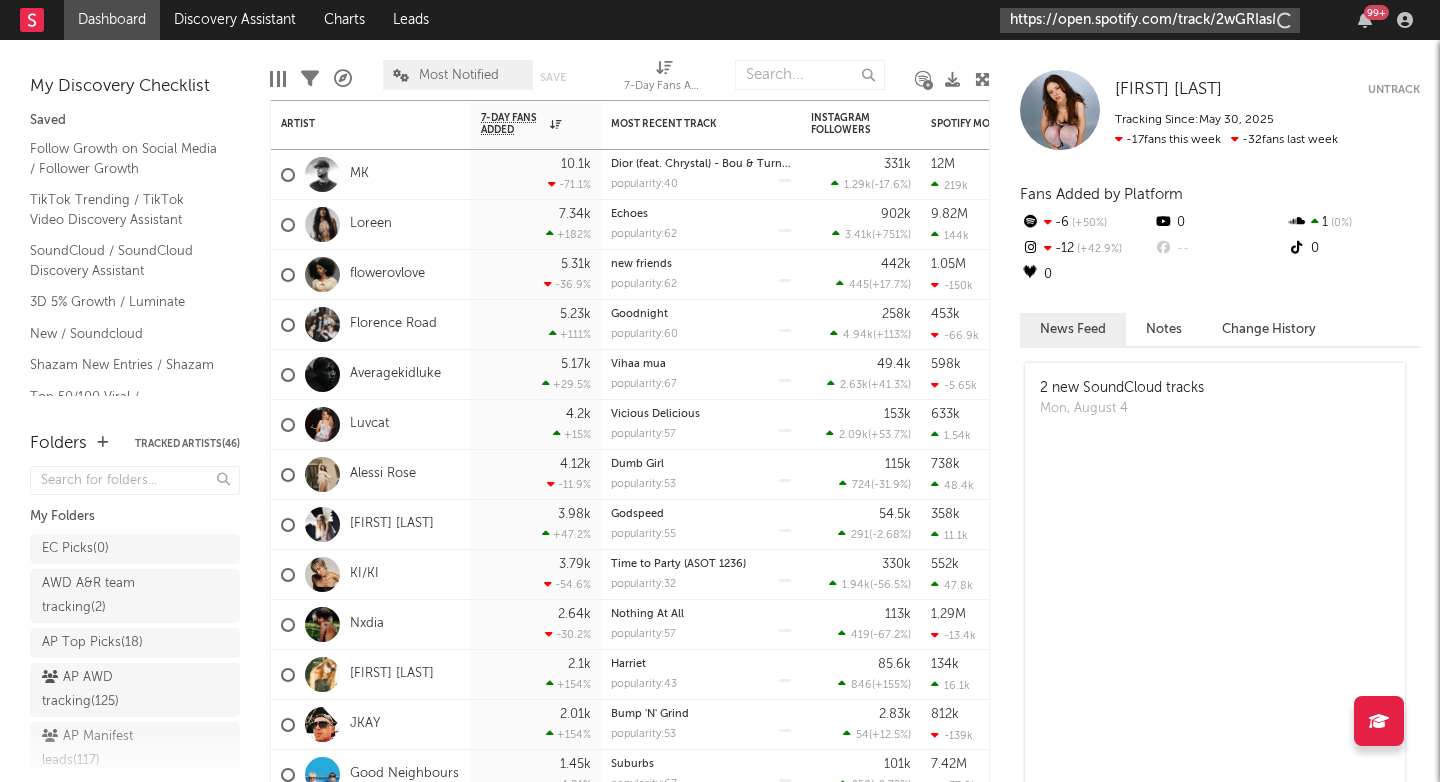 type on "https://open.spotify.com/track/2wGRIasMJFkp2NLAISSZov?si=594fe4ac3c994ad" 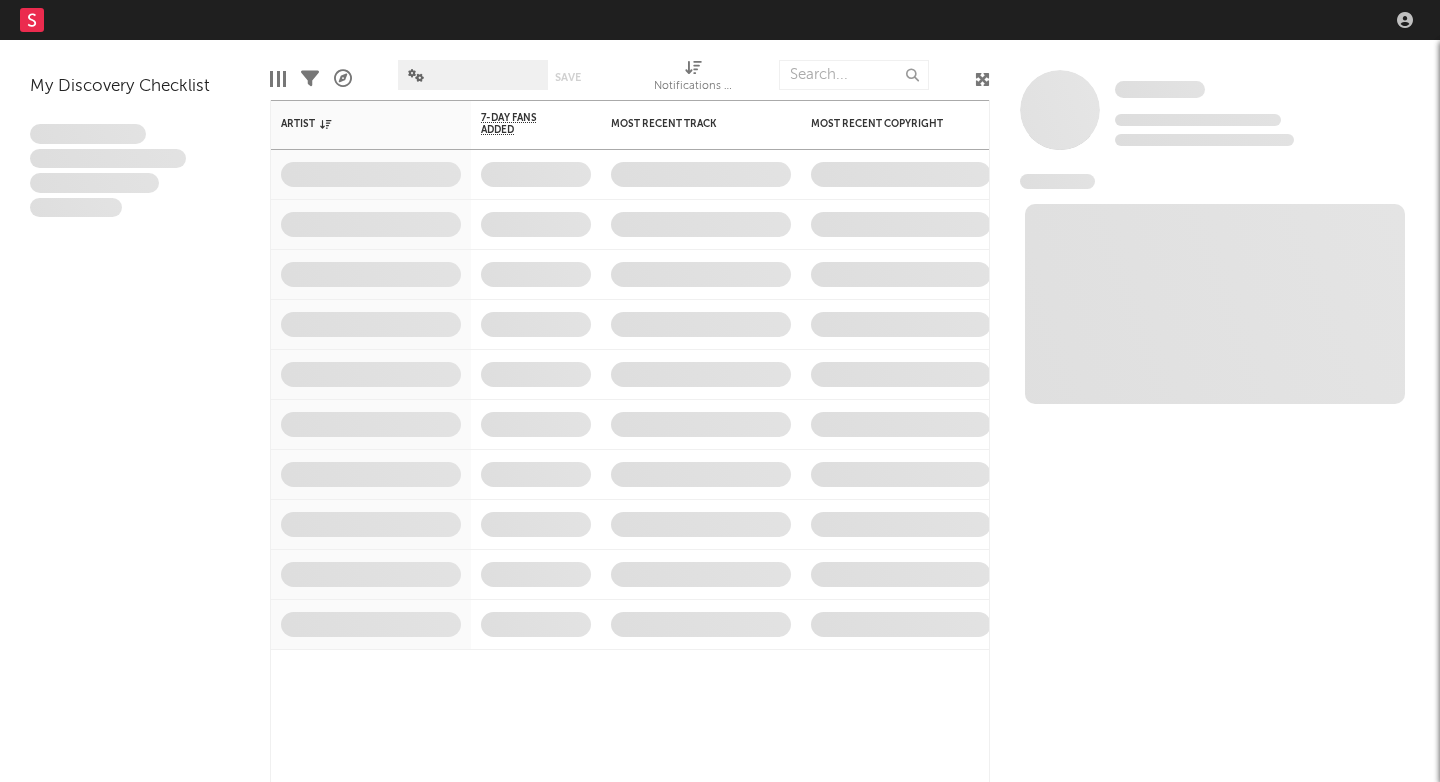scroll, scrollTop: 0, scrollLeft: 0, axis: both 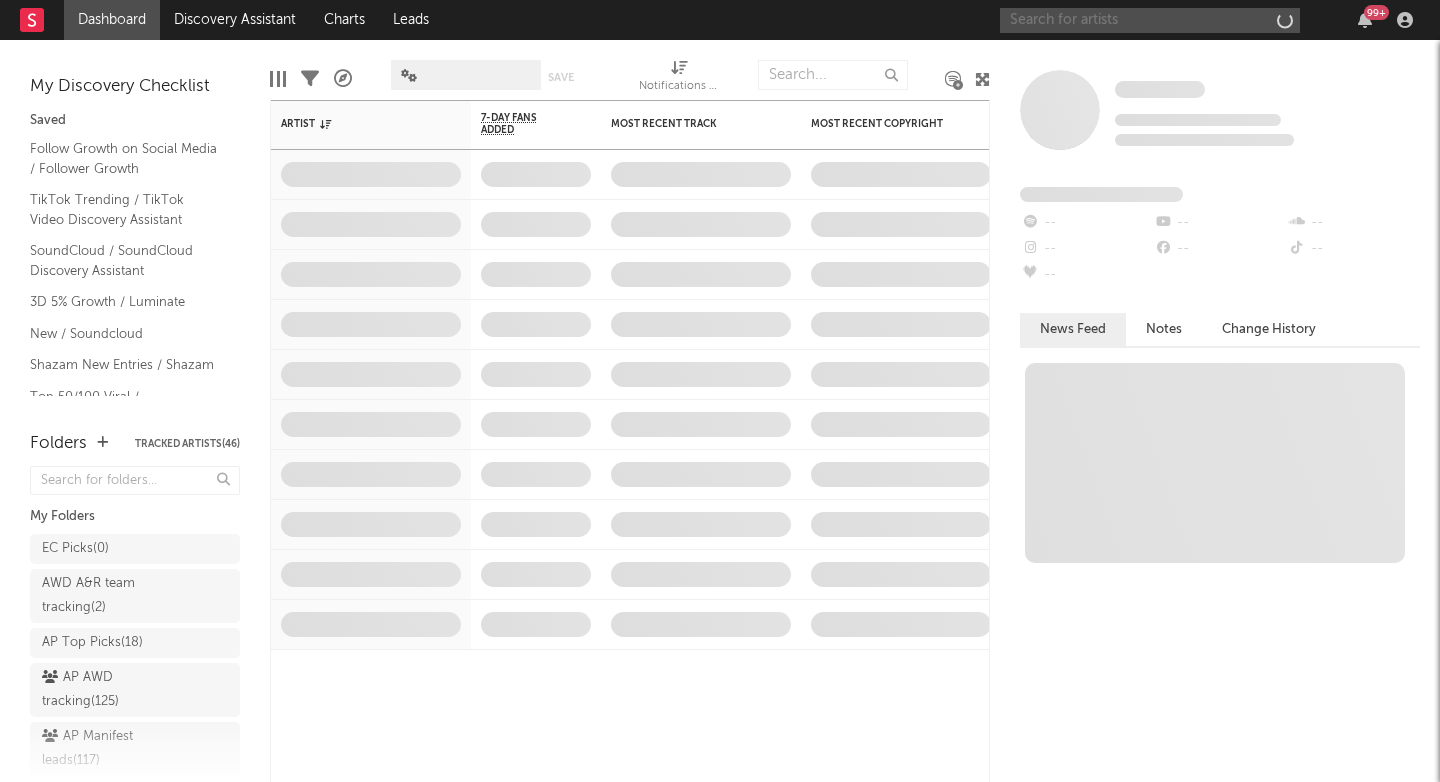 click at bounding box center (1150, 20) 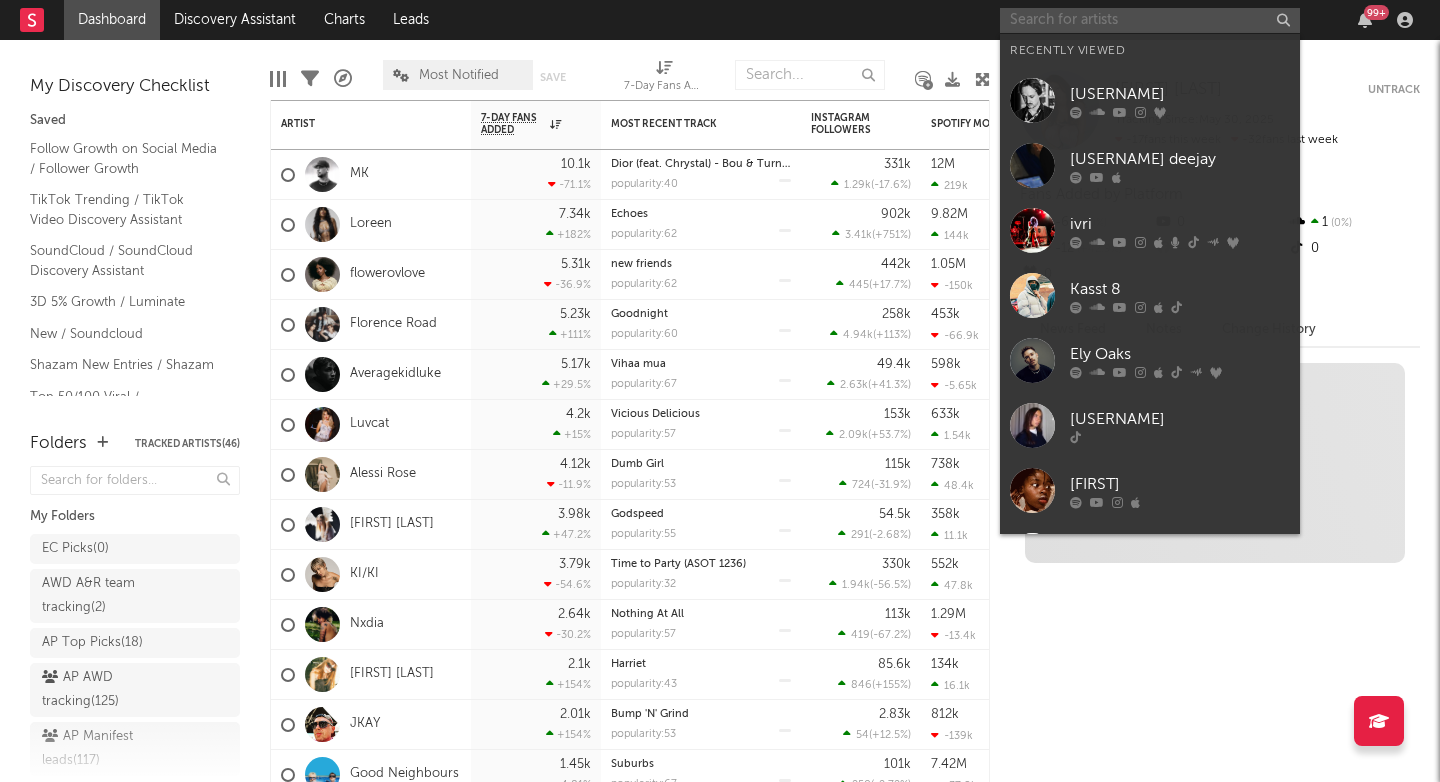 paste on "https://open.spotify.com/track/6lRMWTIPZy3AOpnVLaW9b9?si=d5faf0c56f2c46bb" 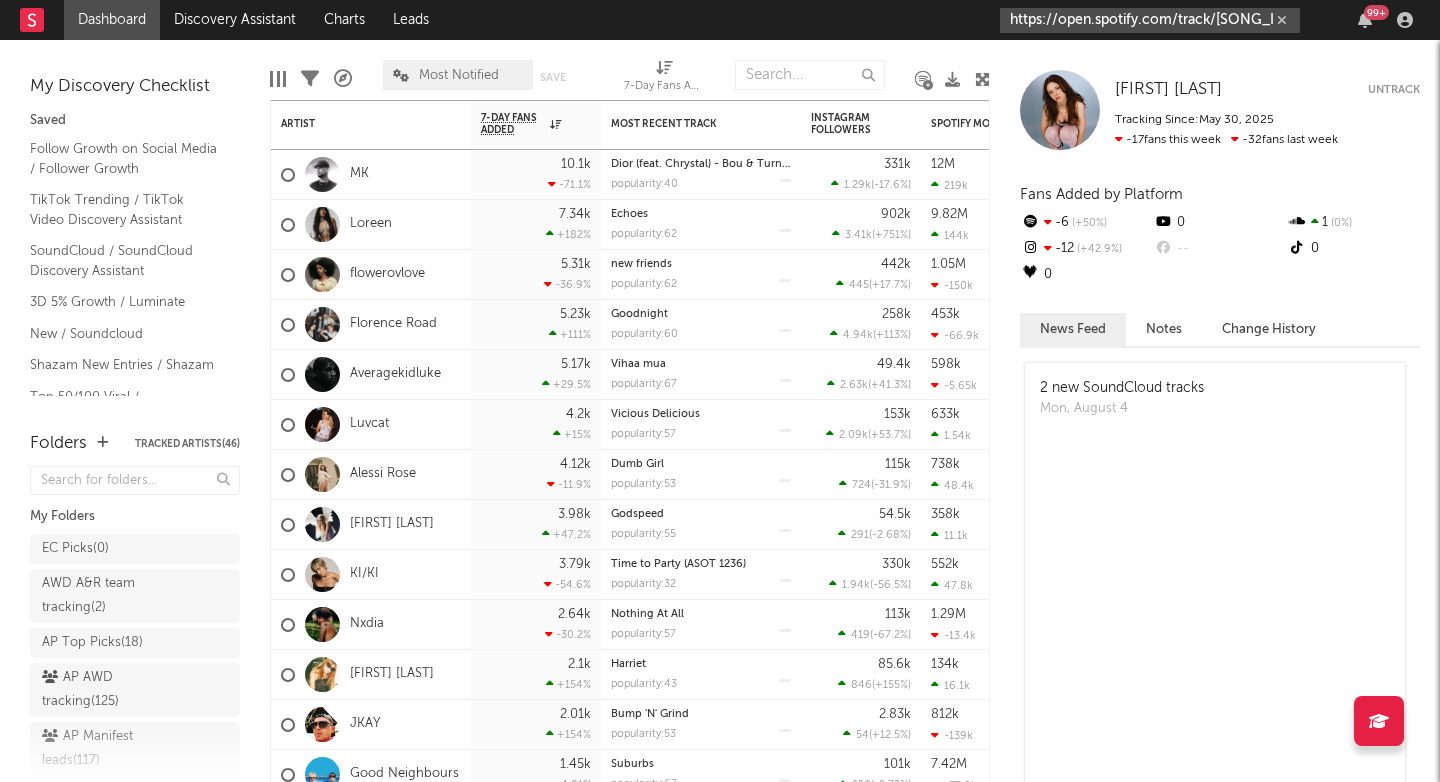 type on "https://open.spotify.com/track/6lRMWTIPZy3AOpnVLaW9b9?si=d5faf0c56f2" 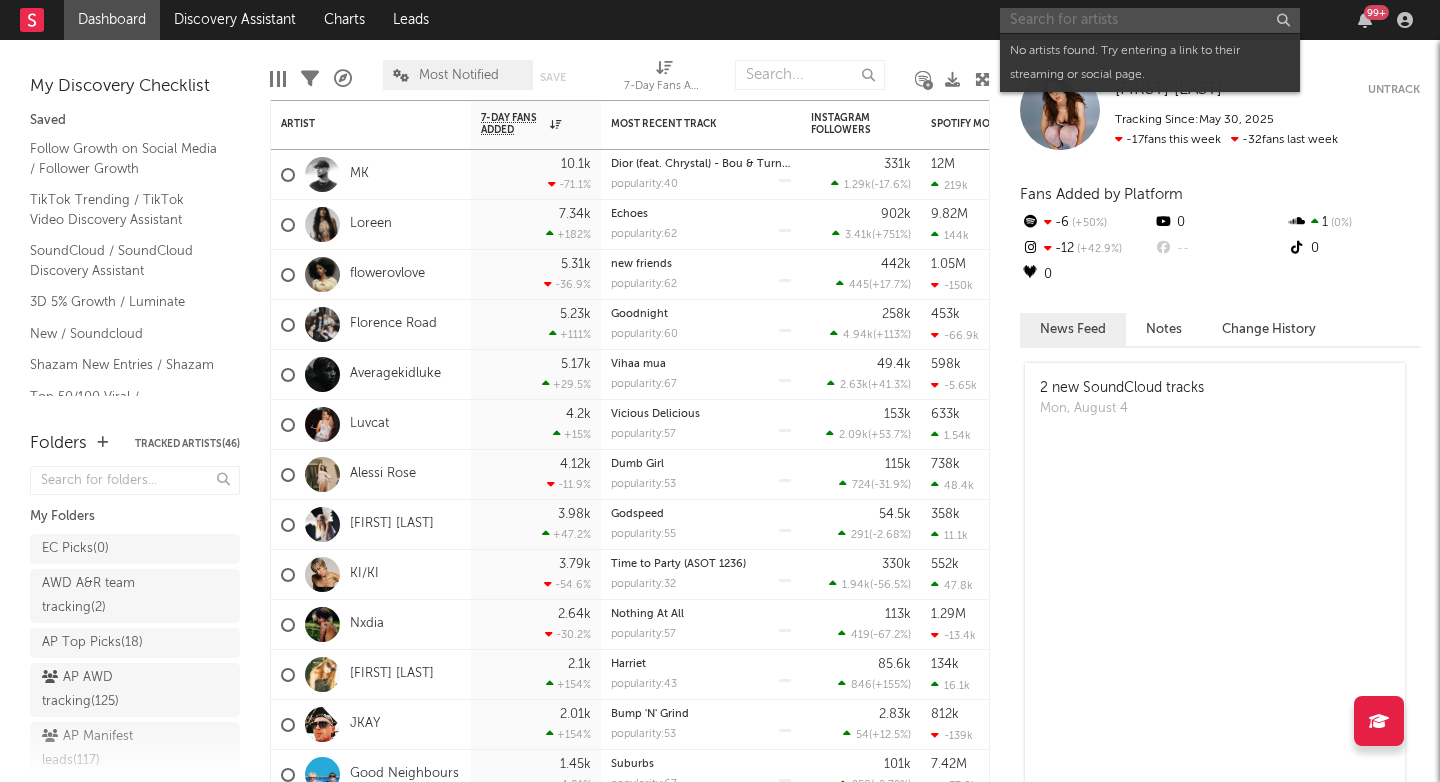 paste on "https://open.spotify.com/track/6lRMWTIPZy3AOpnVLaW9b9?si=d5faf0c56f2c46bb" 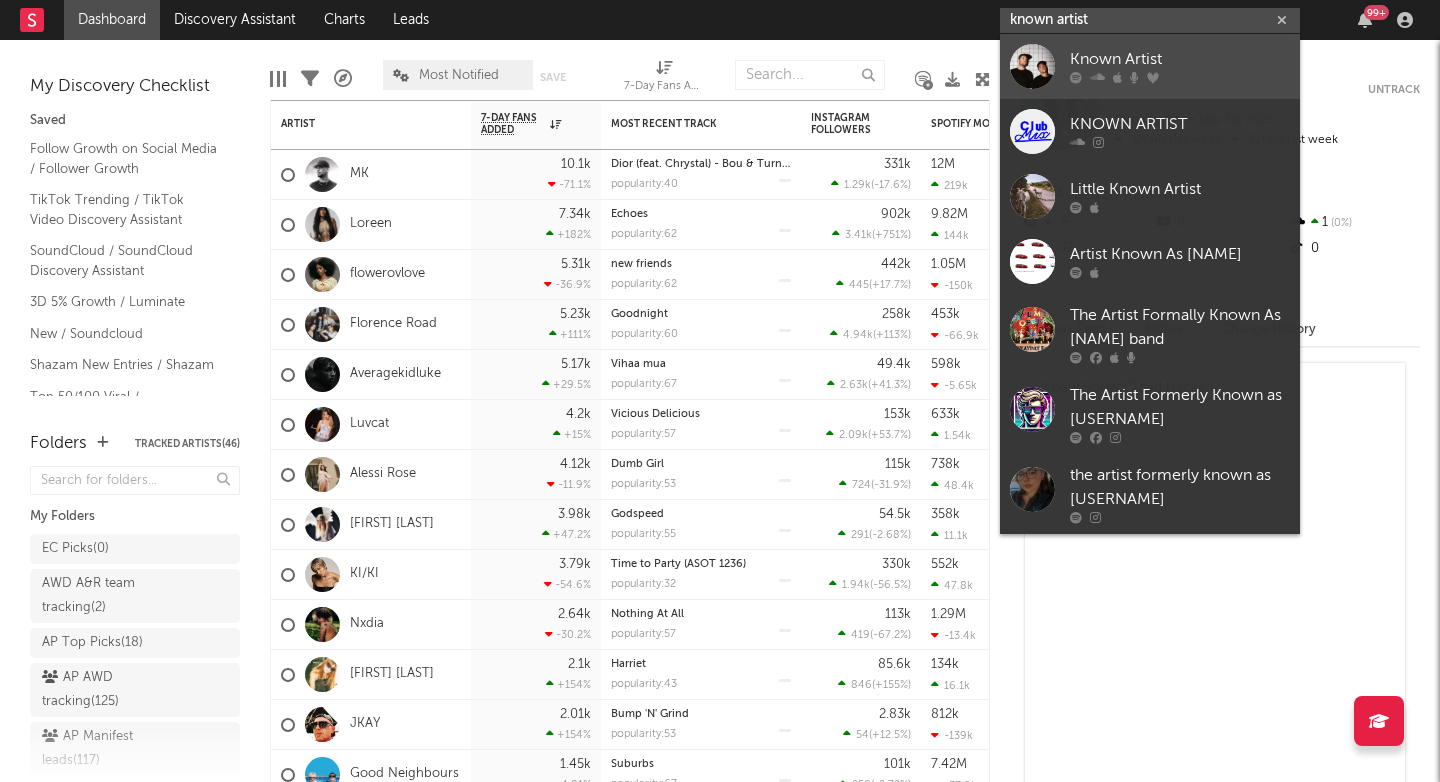 type on "known artist" 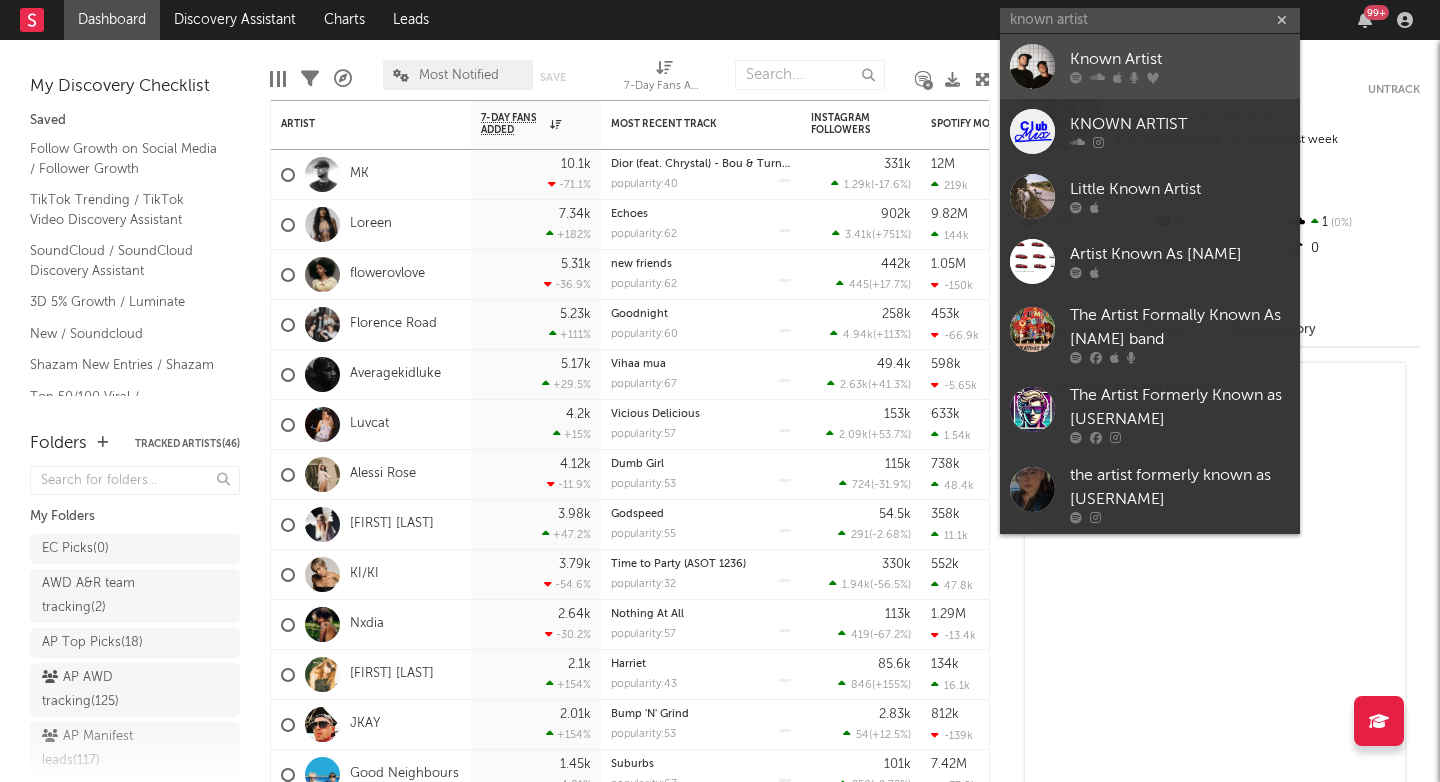 click on "Known Artist" at bounding box center (1150, 66) 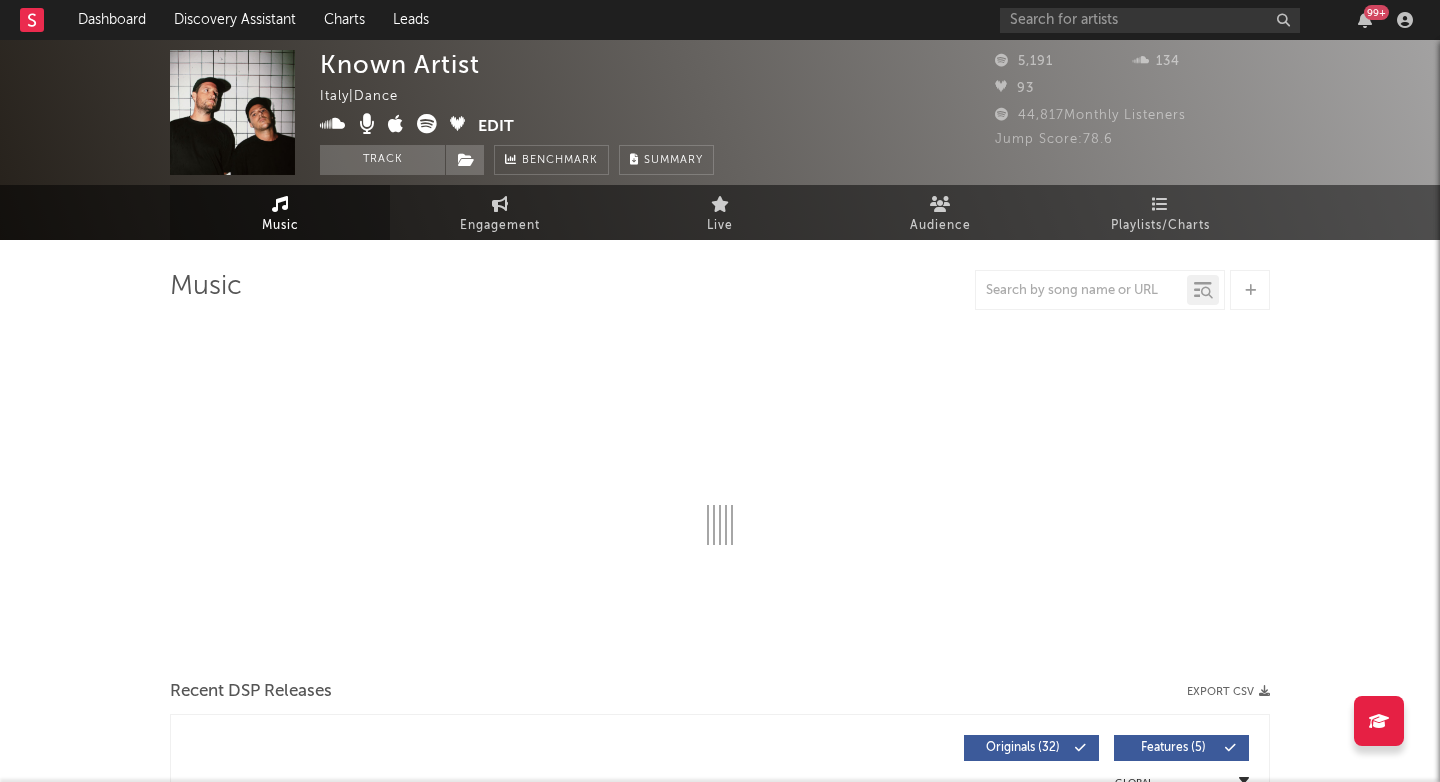 select on "1w" 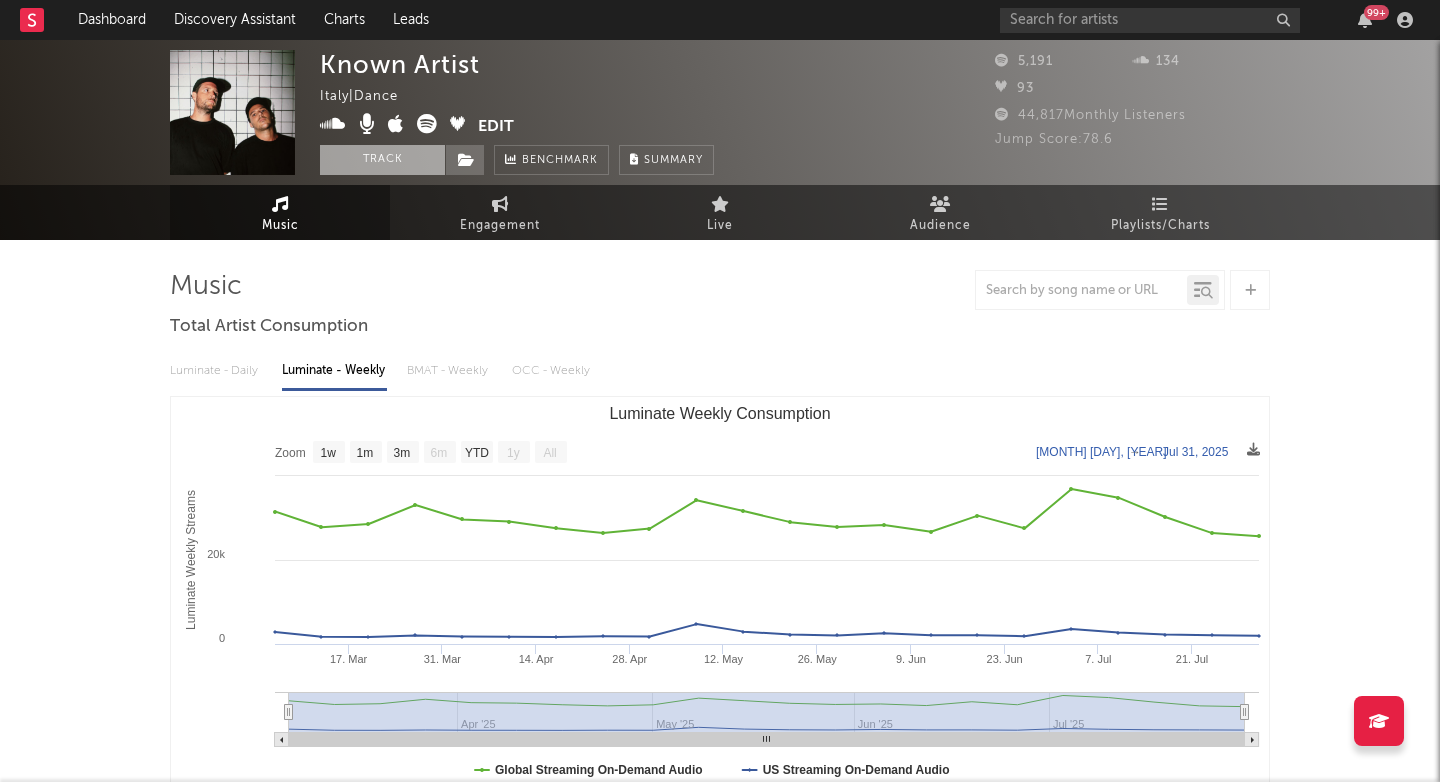 scroll, scrollTop: 0, scrollLeft: 0, axis: both 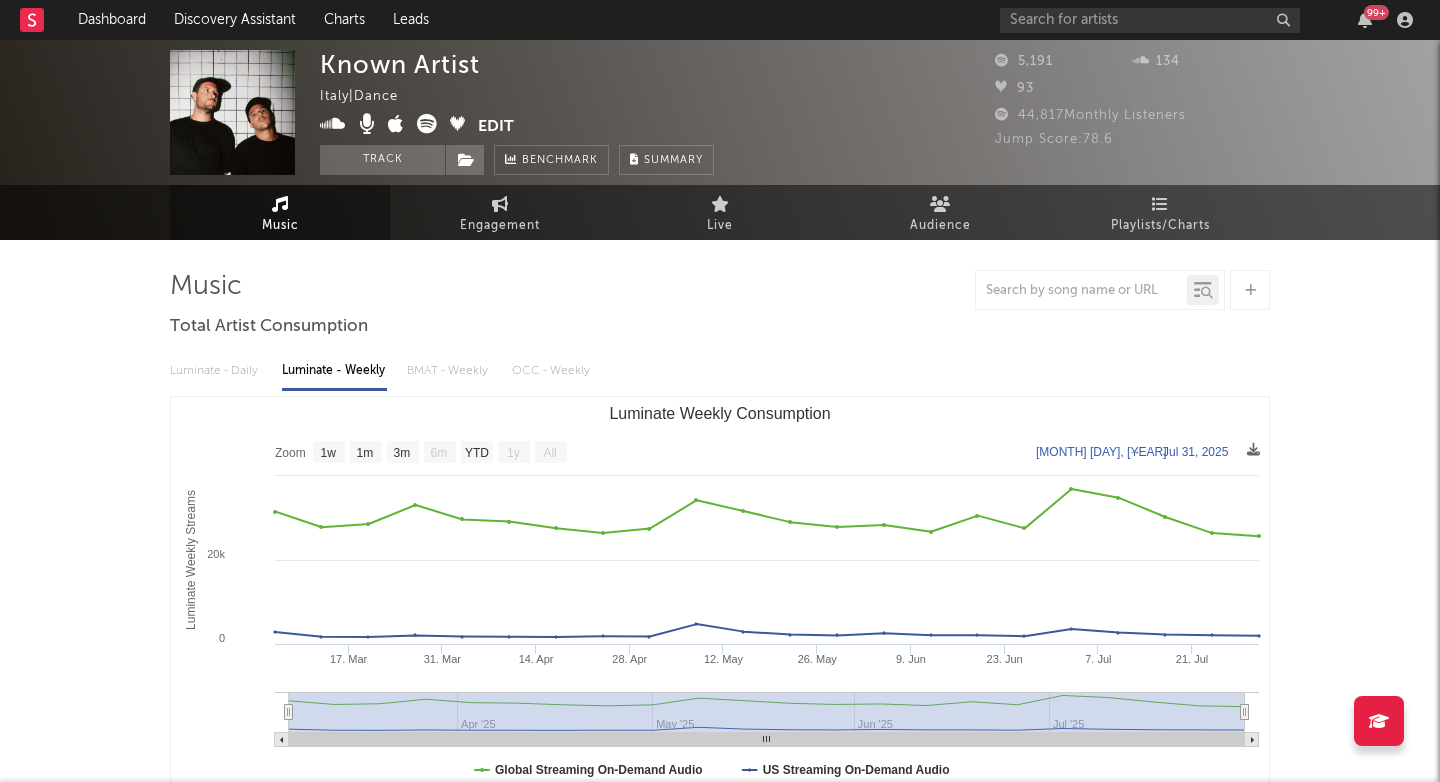 click on "Known Artist" at bounding box center (400, 64) 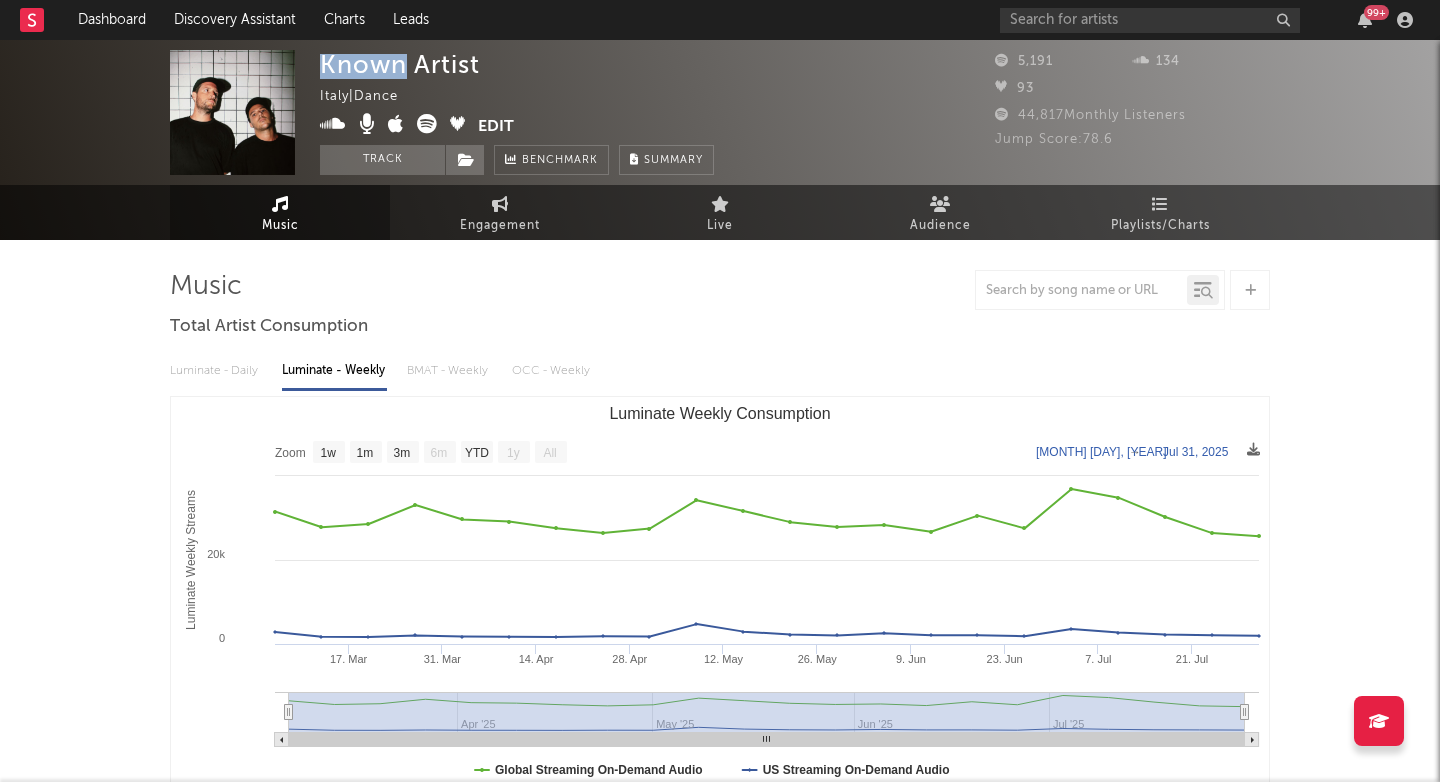 click on "Known Artist" at bounding box center [400, 64] 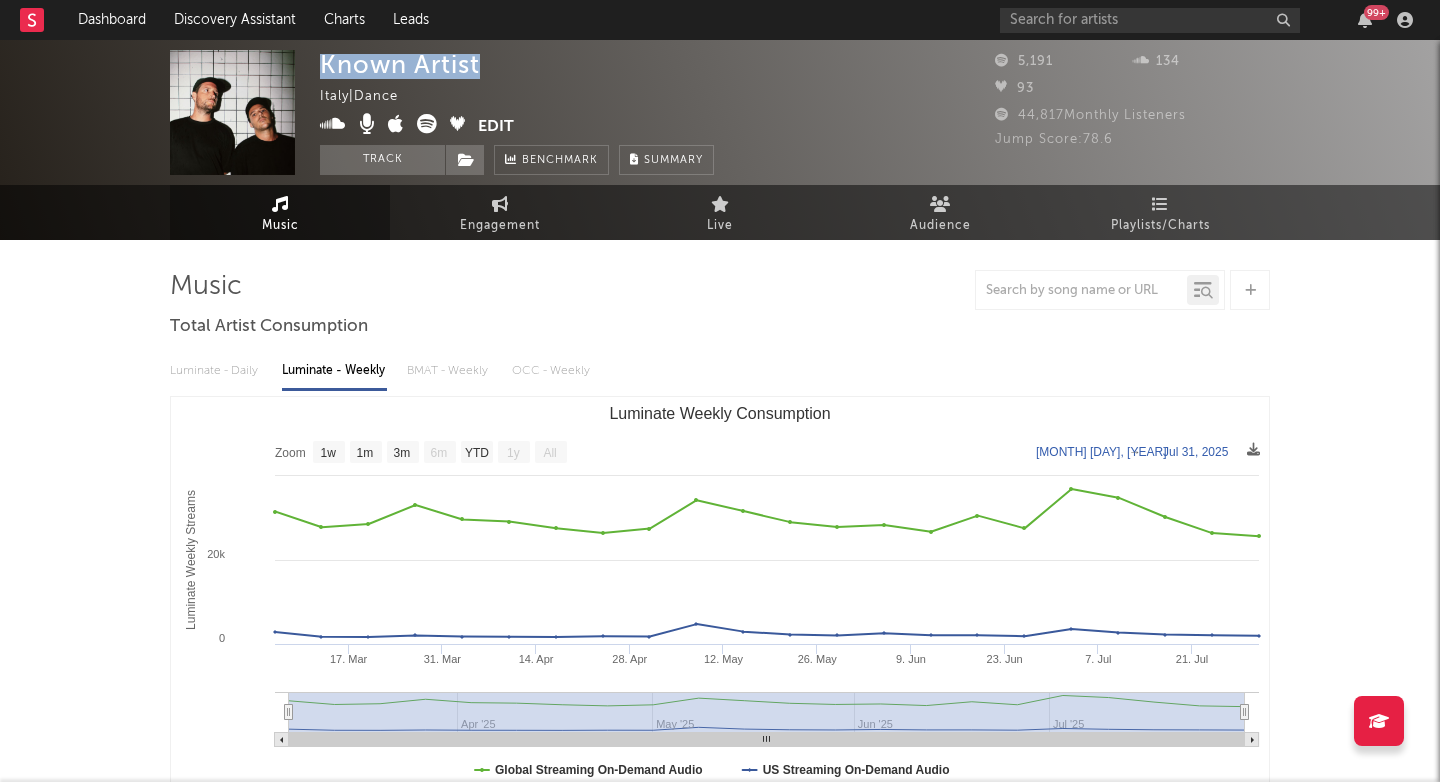 click on "Known Artist" at bounding box center (400, 64) 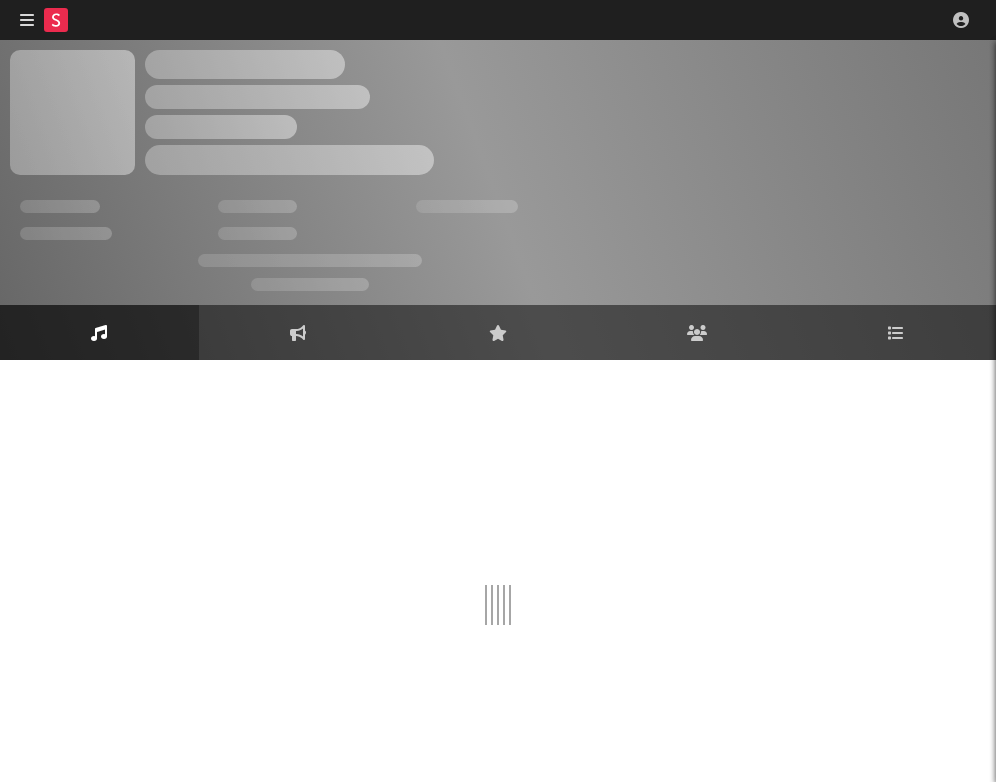 scroll, scrollTop: 0, scrollLeft: 0, axis: both 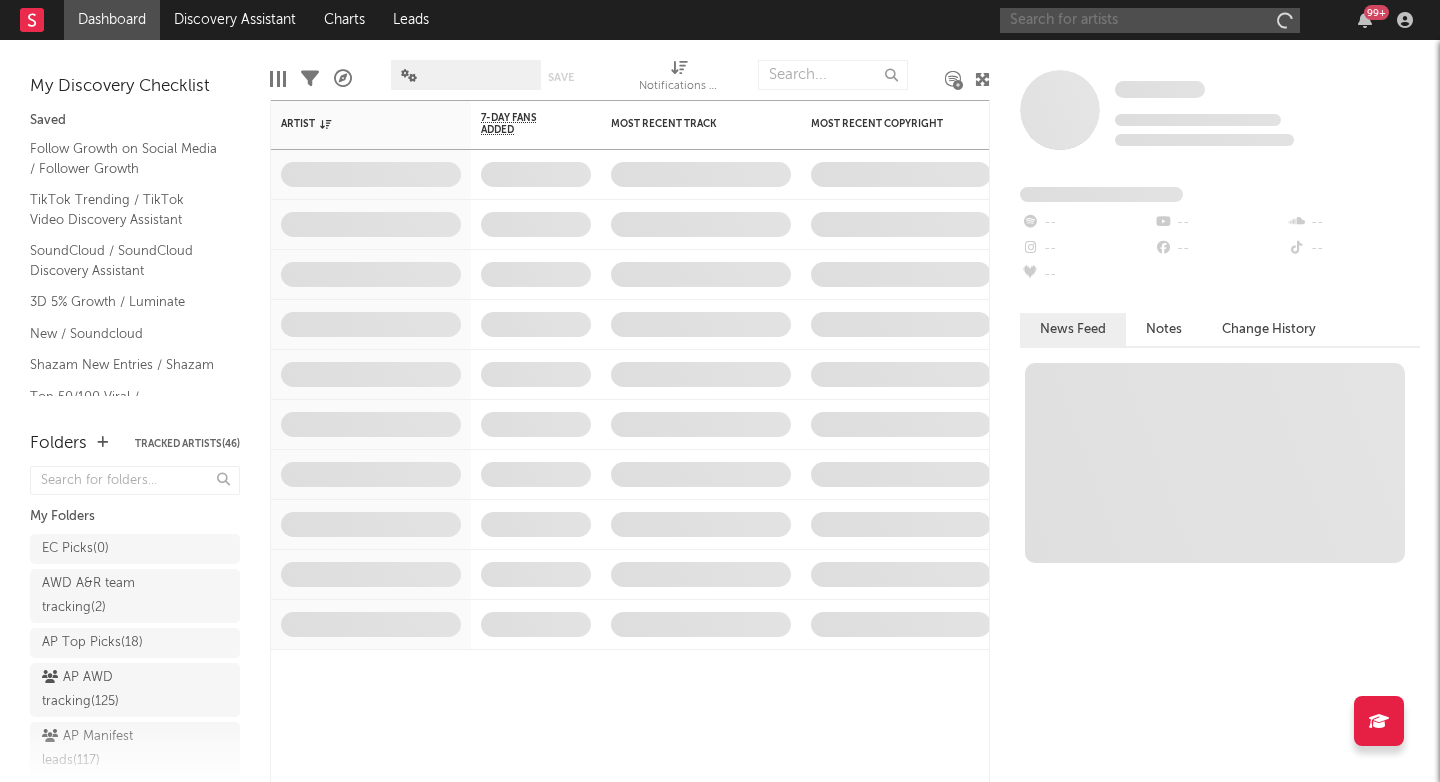 click at bounding box center (1150, 20) 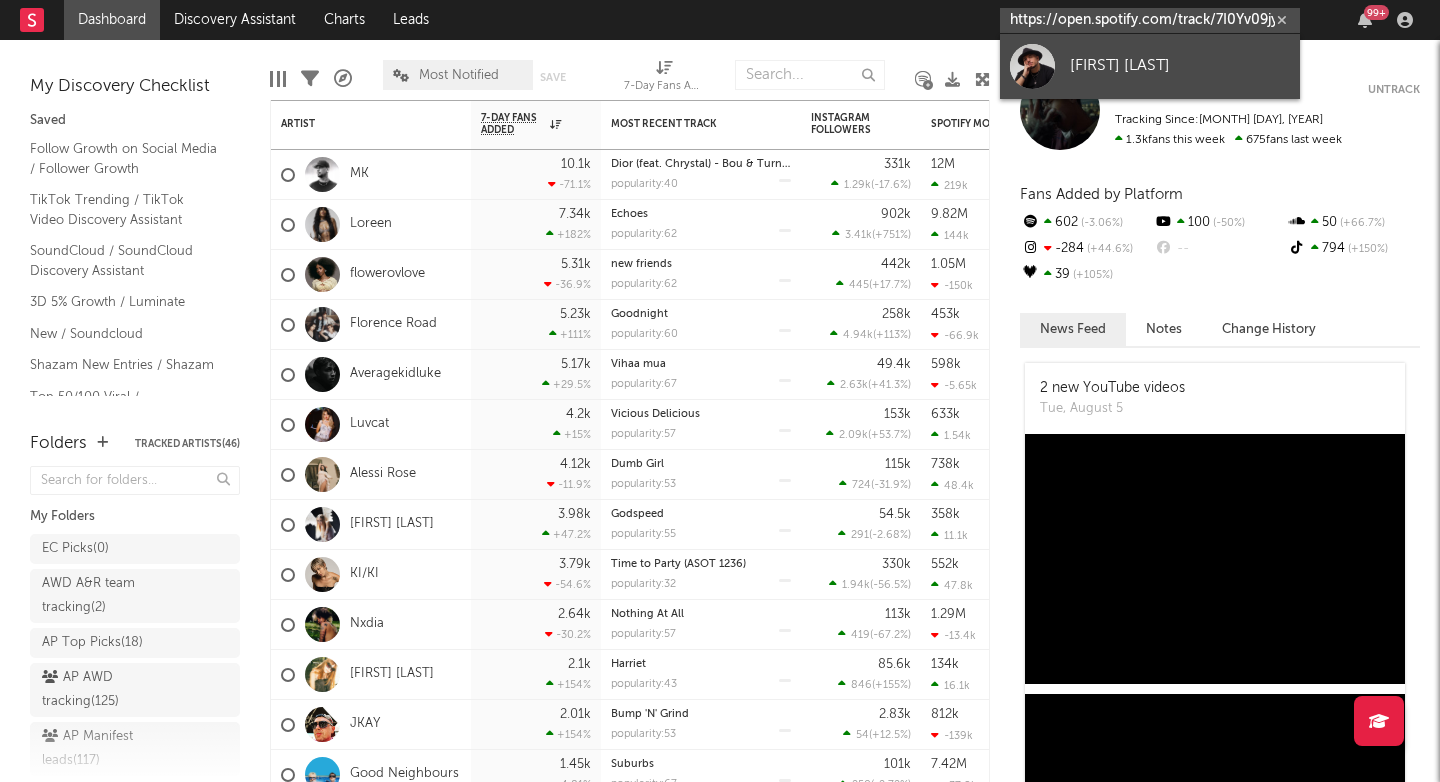 type on "https://open.spotify.com/track/7I0Yv09jyfvdJ1wt3m3hDO?si=9254f297eba449cd" 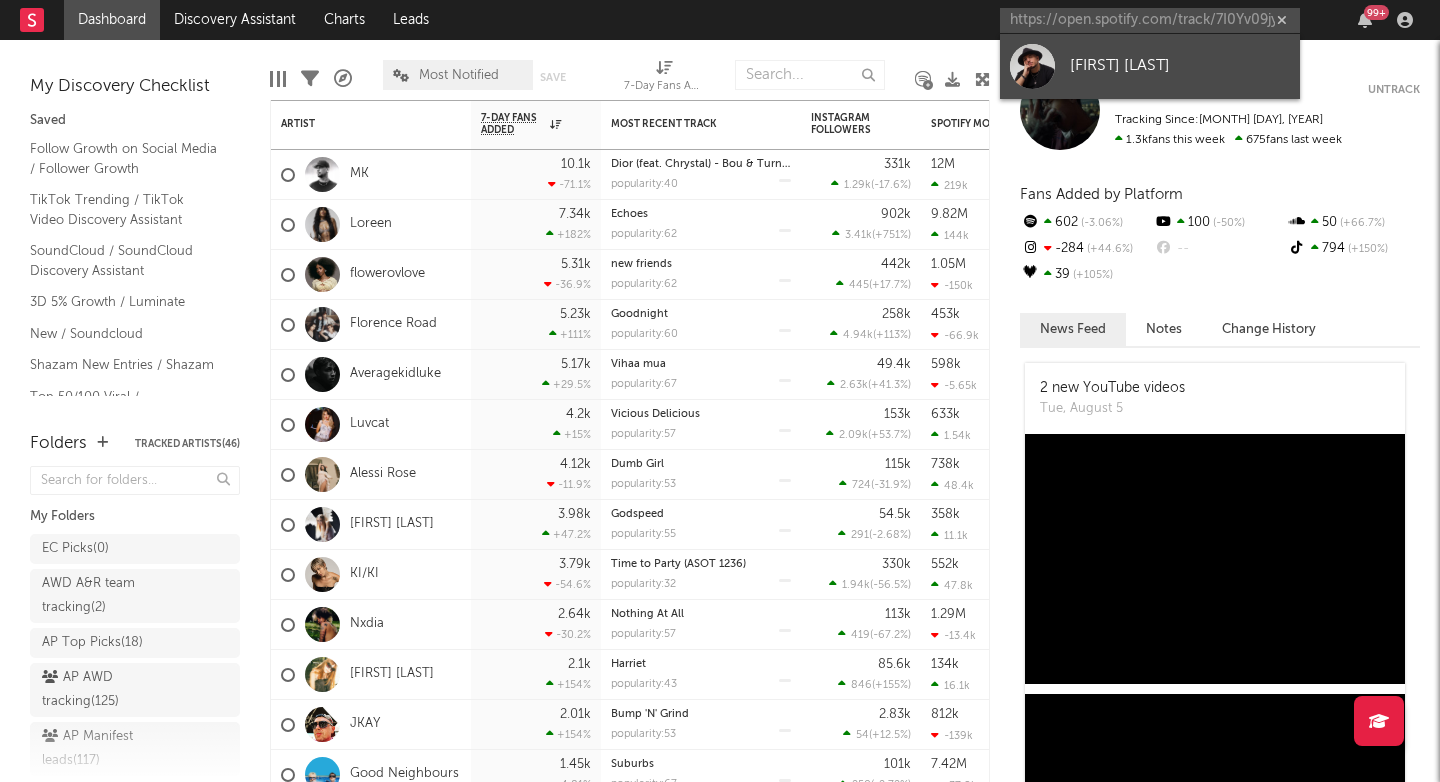 click on "[FIRST] [LAST]" at bounding box center (1150, 66) 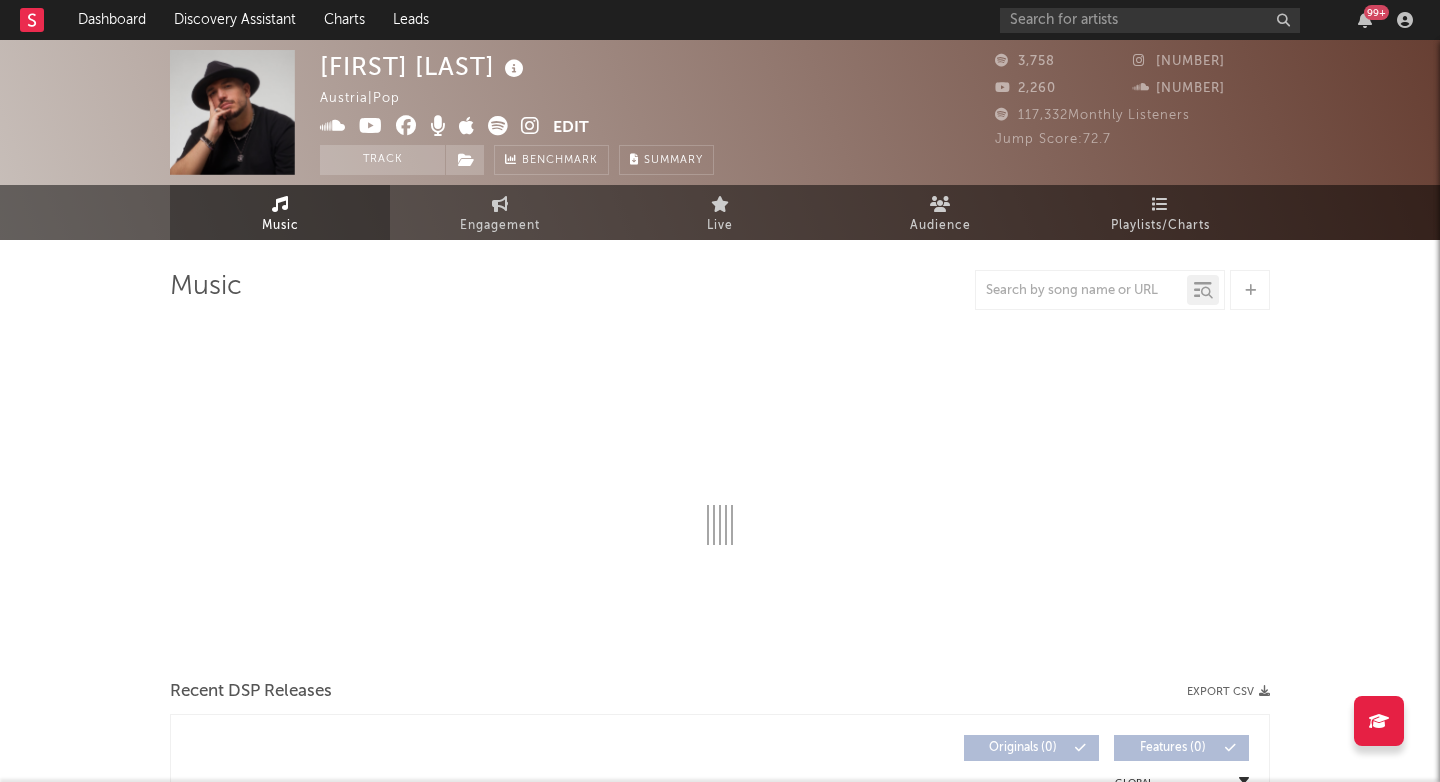 select on "1w" 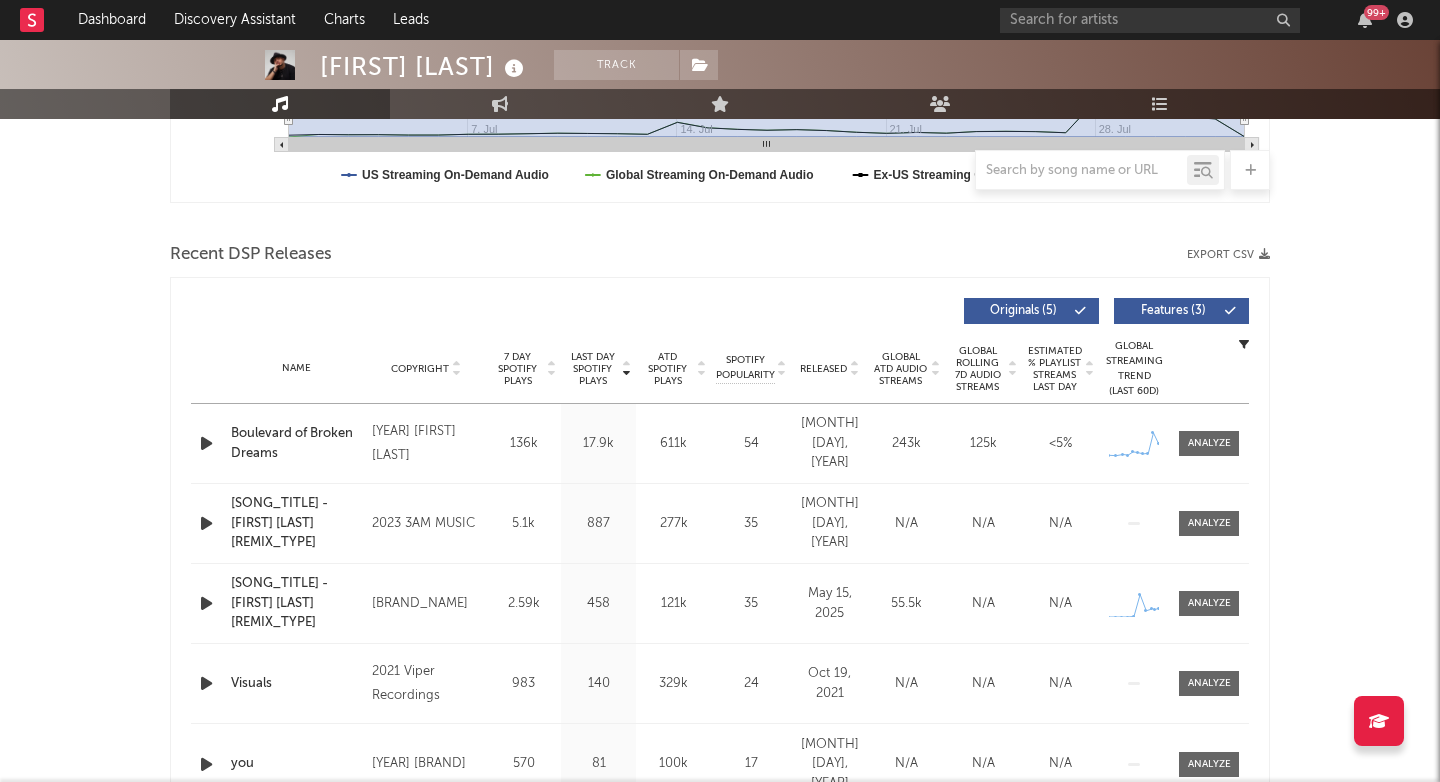 scroll, scrollTop: 599, scrollLeft: 0, axis: vertical 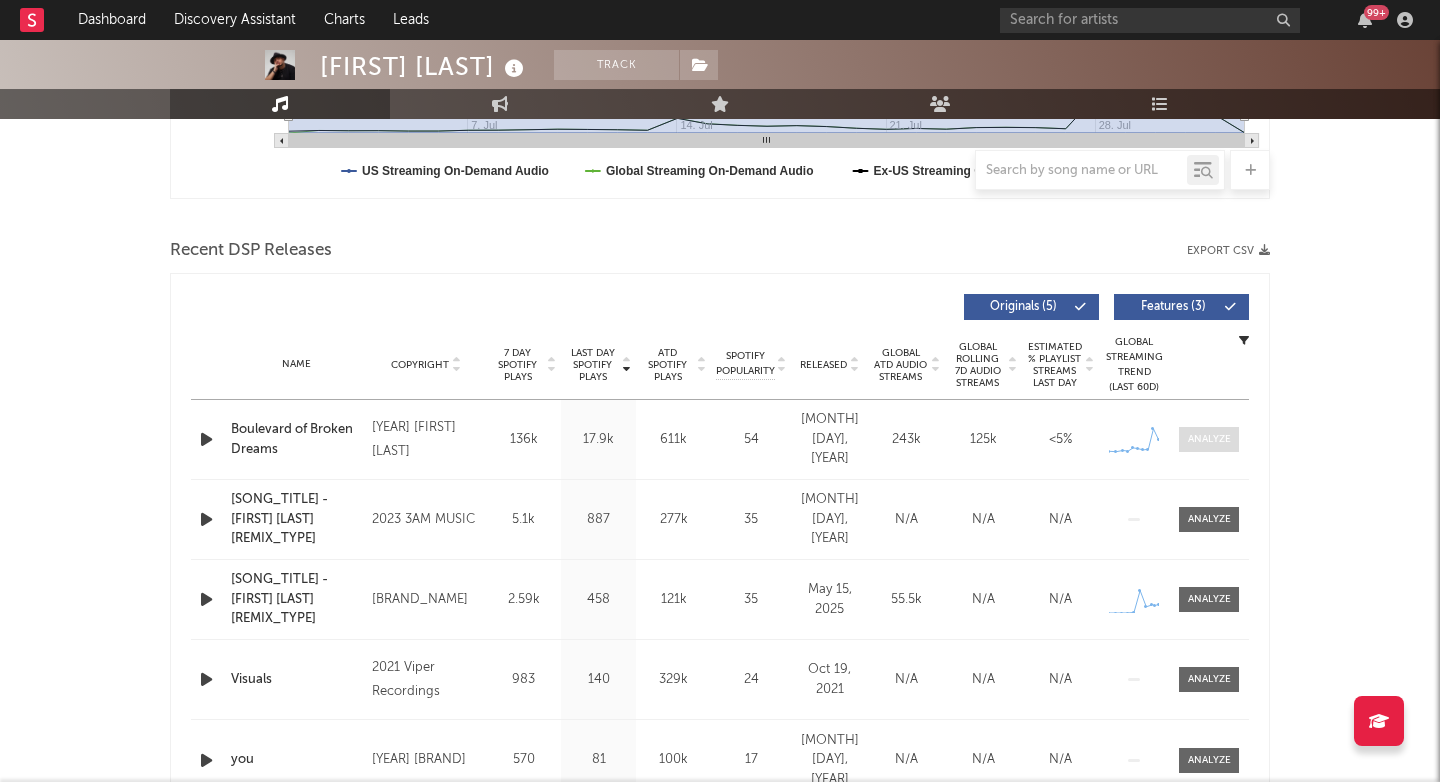 click at bounding box center [1209, 439] 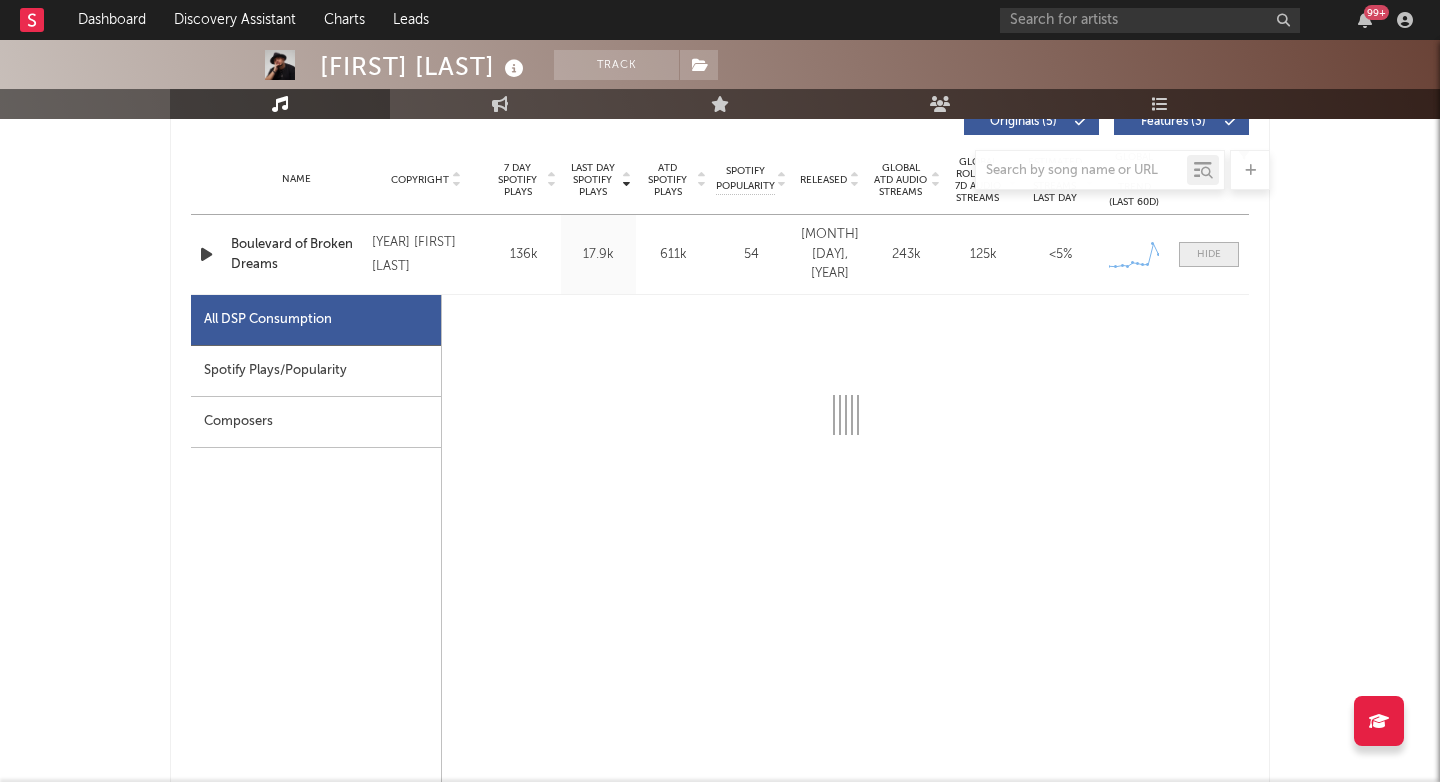 scroll, scrollTop: 785, scrollLeft: 0, axis: vertical 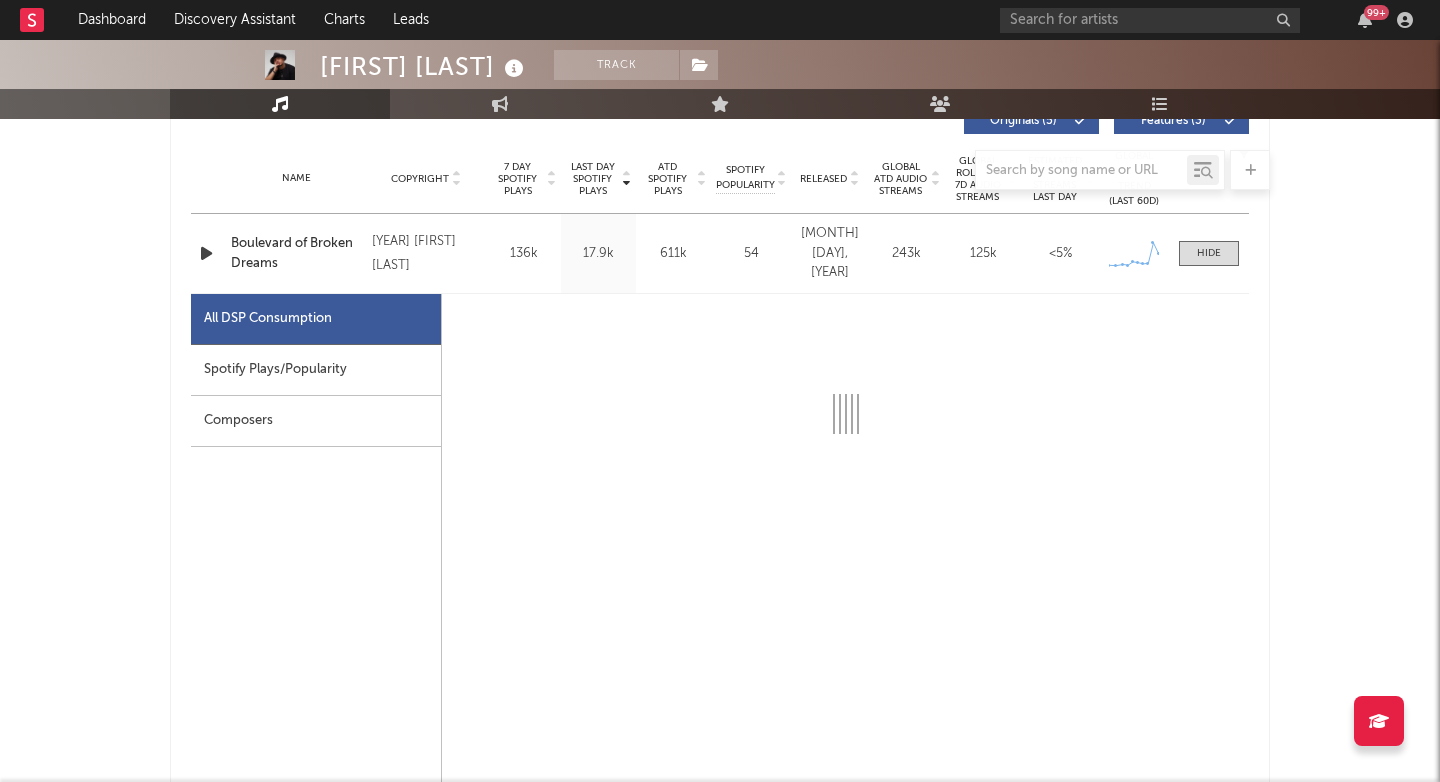 select on "1w" 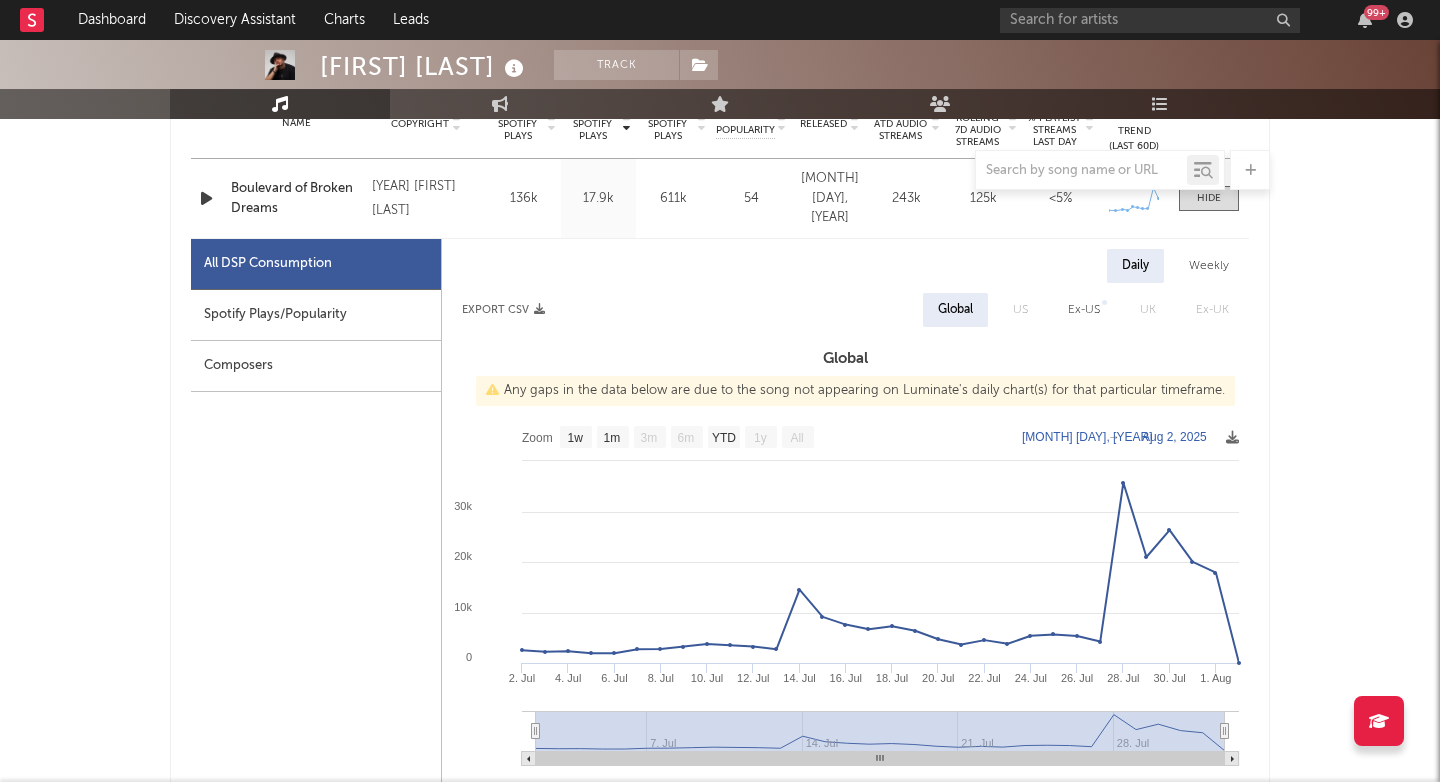 scroll, scrollTop: 905, scrollLeft: 0, axis: vertical 